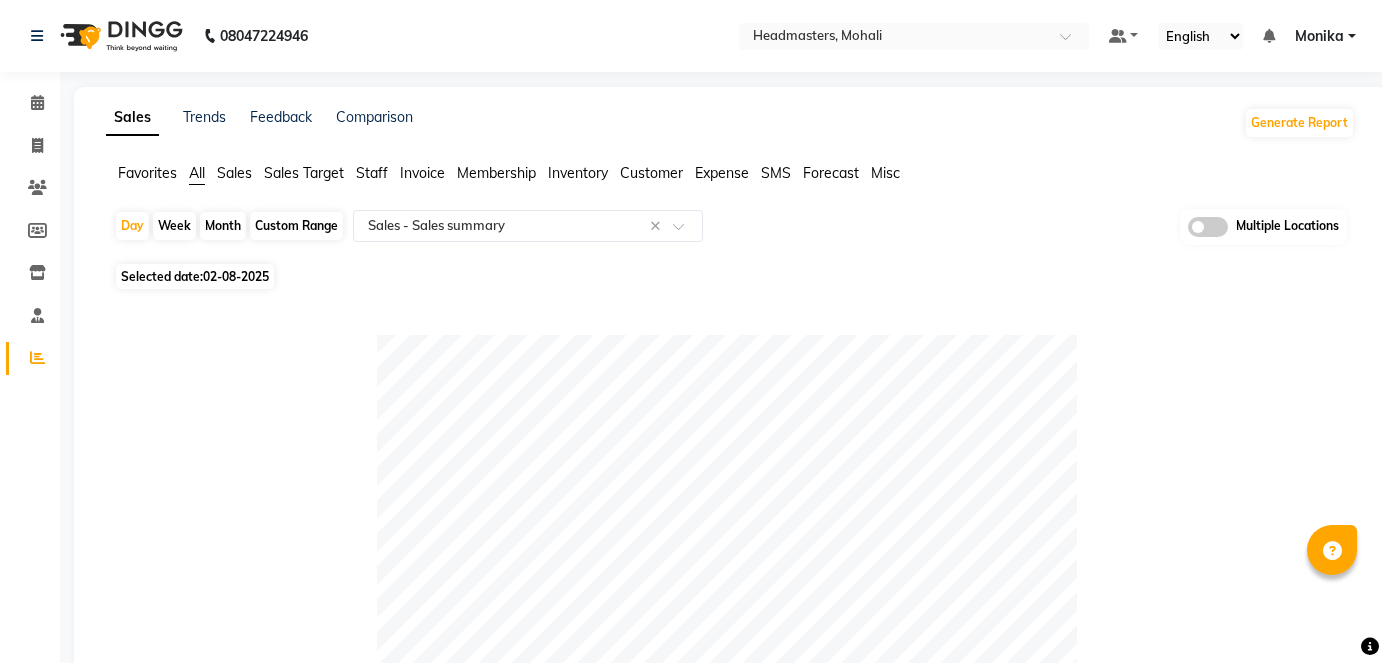 select on "full_report" 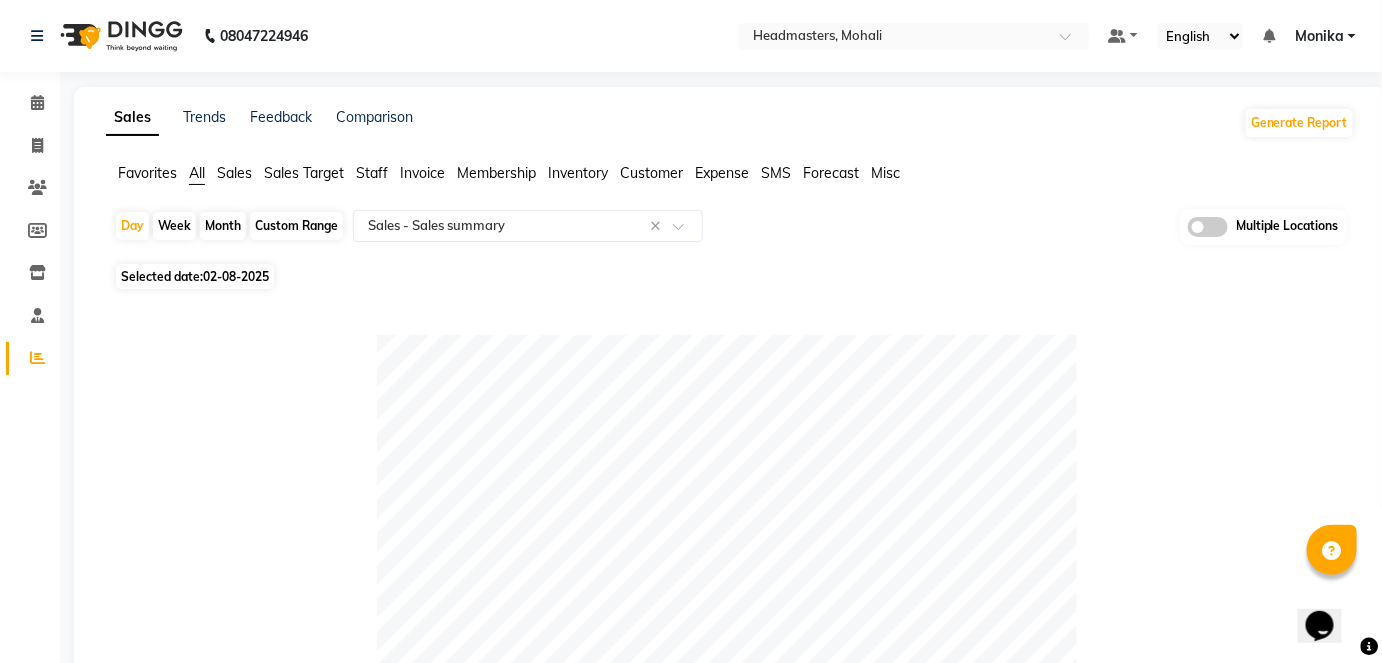 scroll, scrollTop: 0, scrollLeft: 0, axis: both 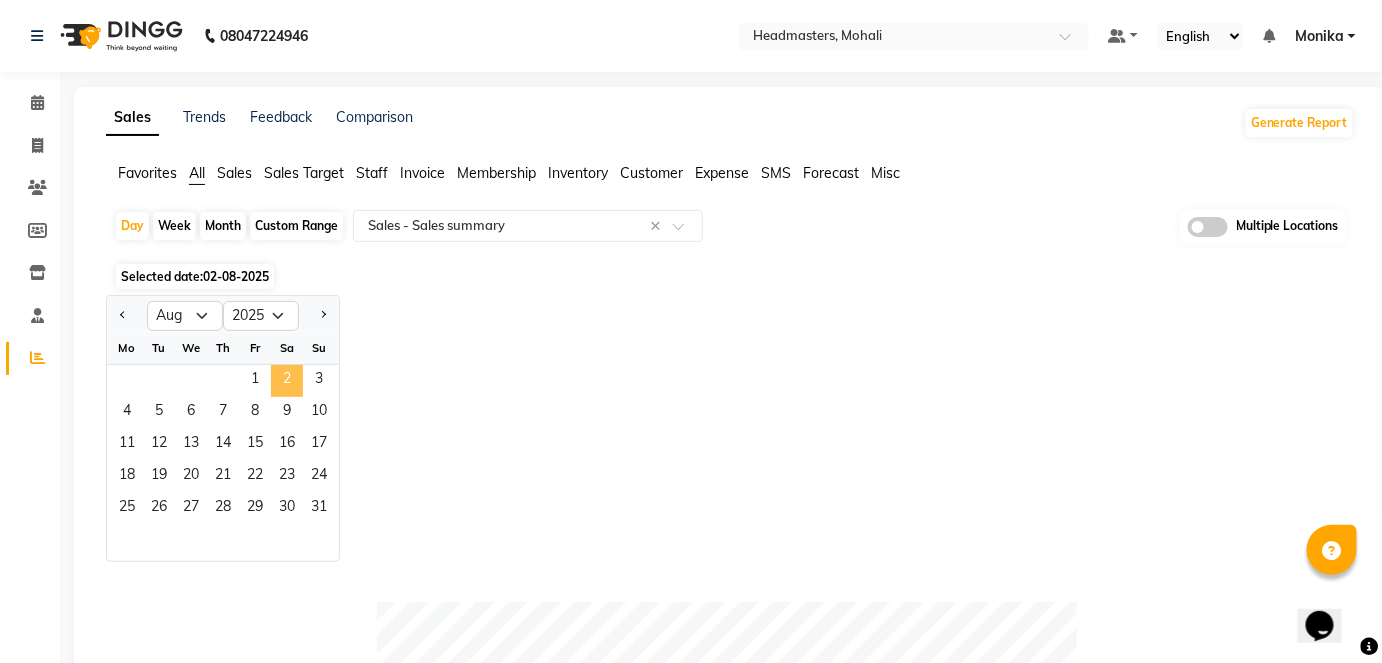 click on "2" 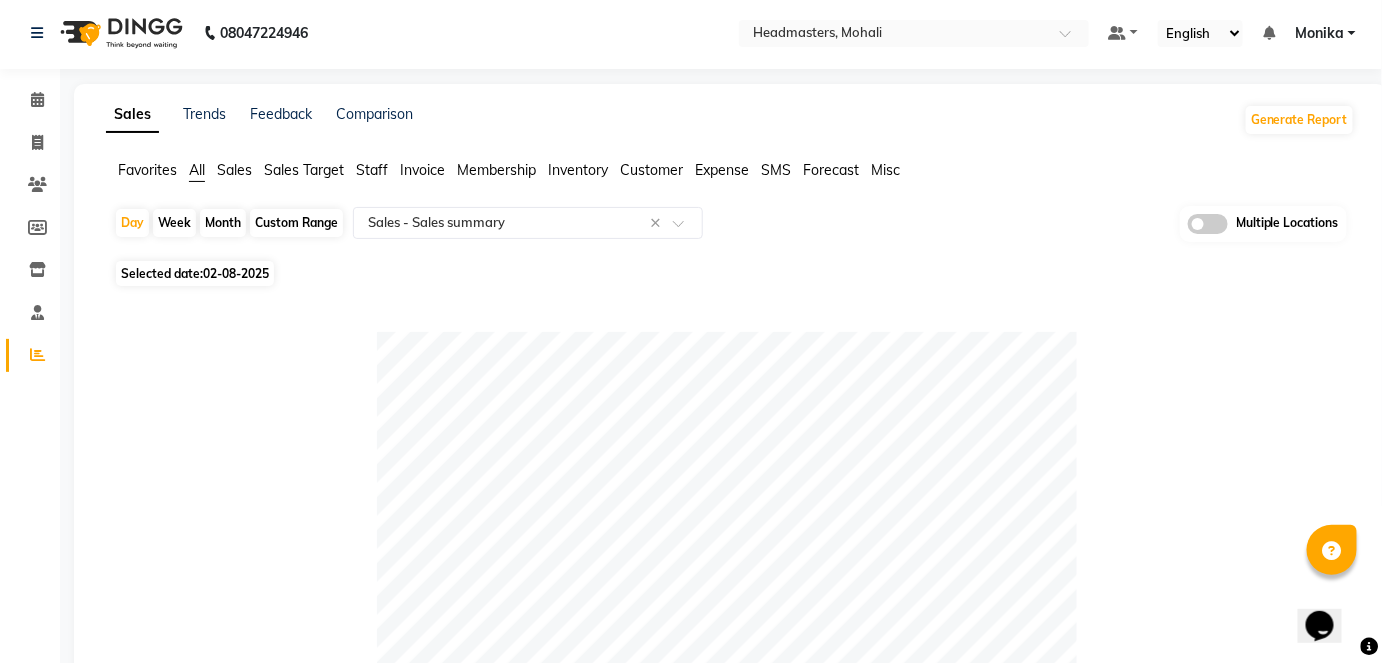 scroll, scrollTop: 0, scrollLeft: 0, axis: both 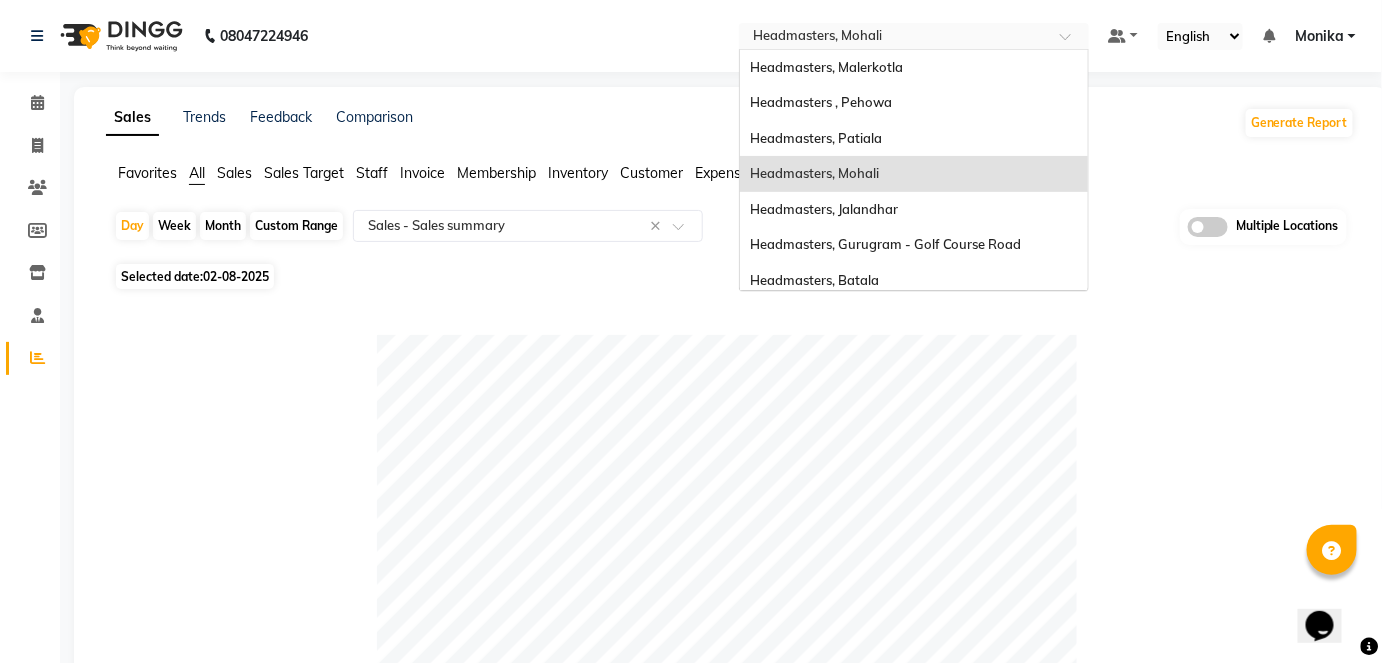 click at bounding box center (894, 38) 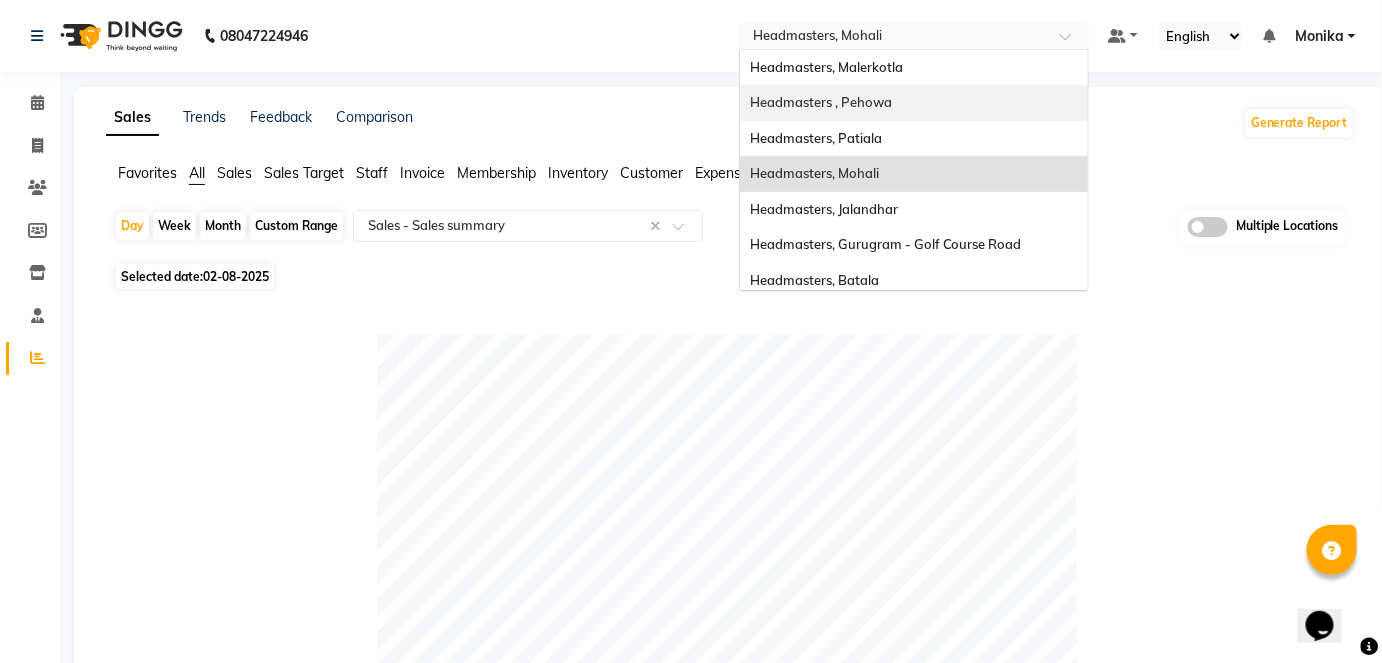 scroll, scrollTop: 121, scrollLeft: 0, axis: vertical 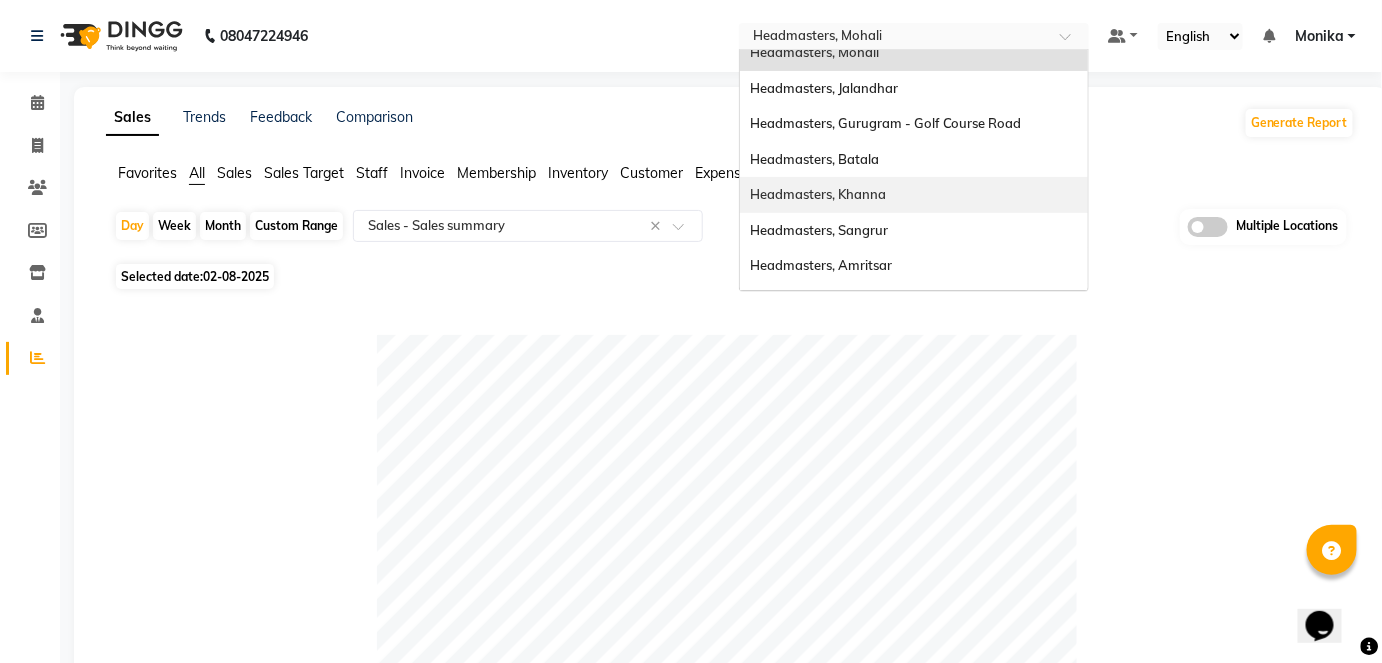 click on "Headmasters, Khanna" at bounding box center (914, 195) 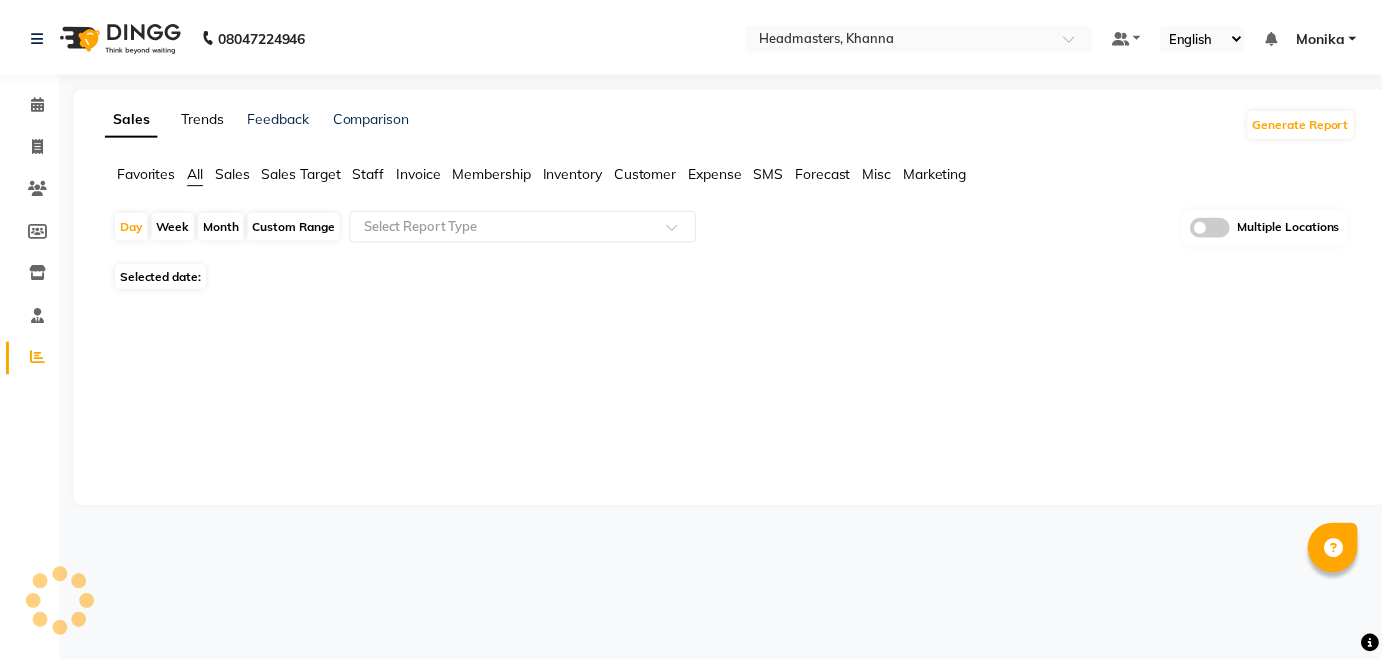 scroll, scrollTop: 0, scrollLeft: 0, axis: both 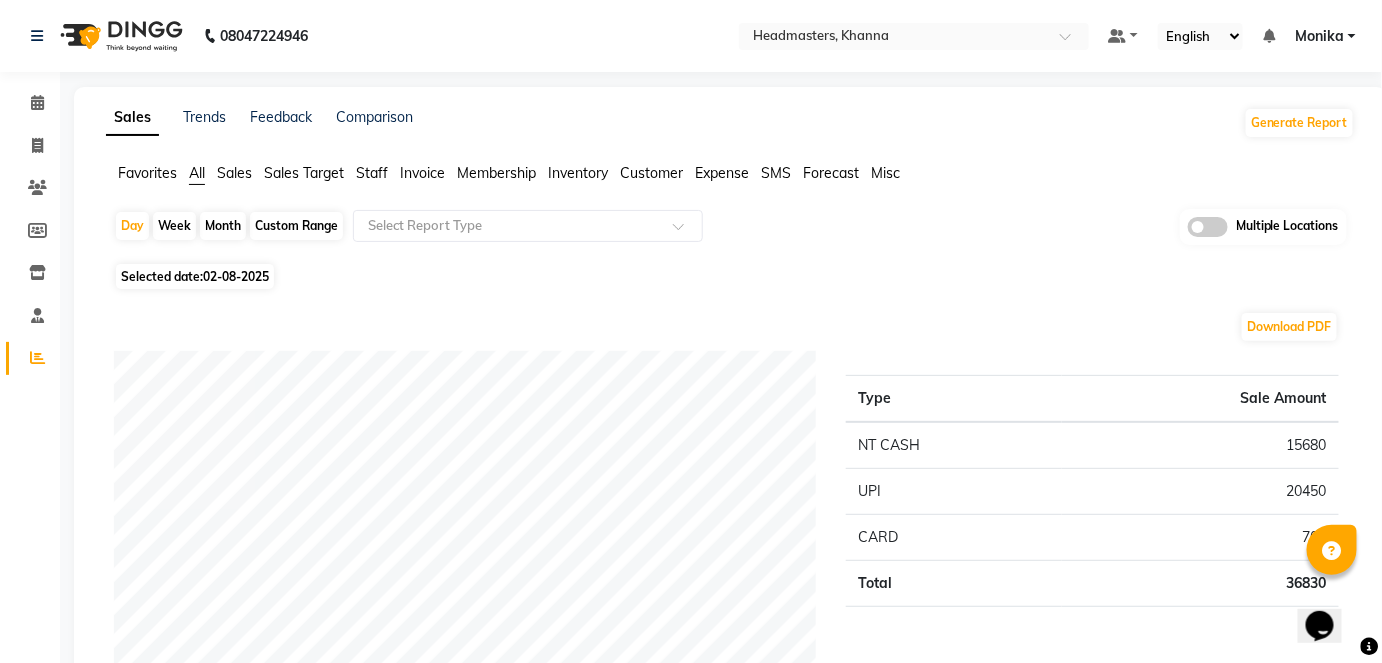 click on "Sales" 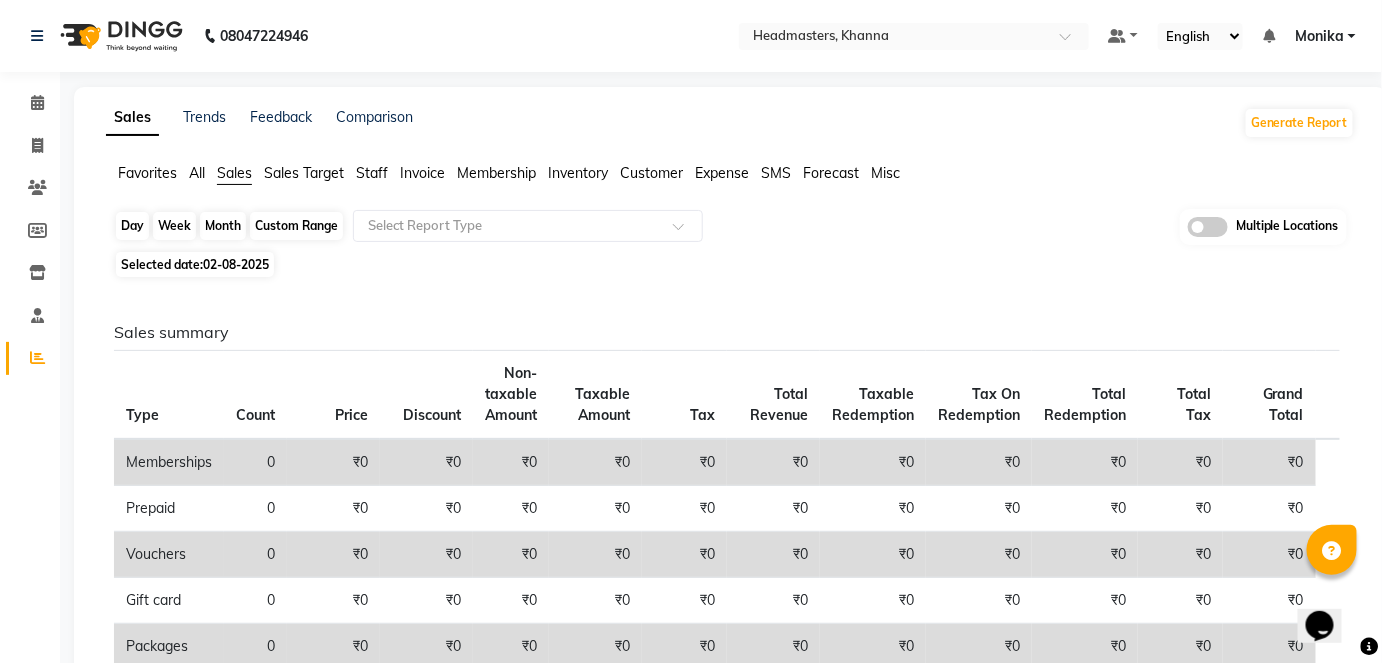 click on "Day" 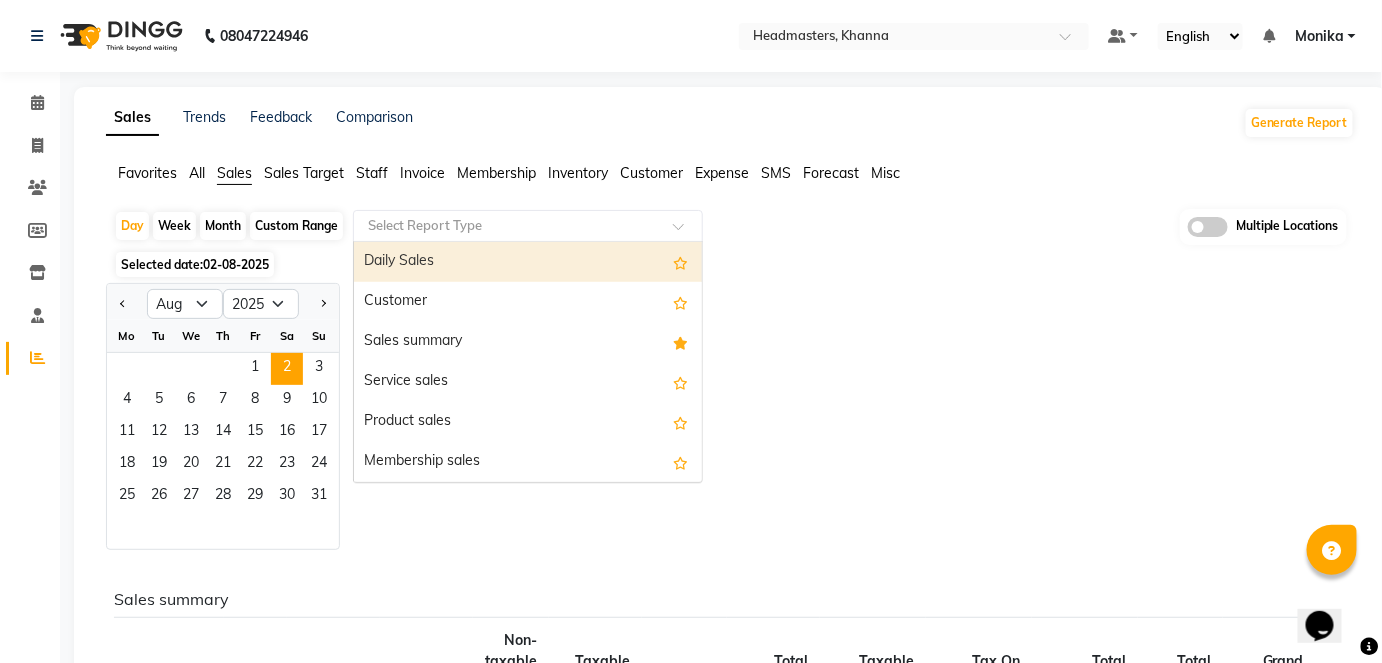 click on "Select Report Type" 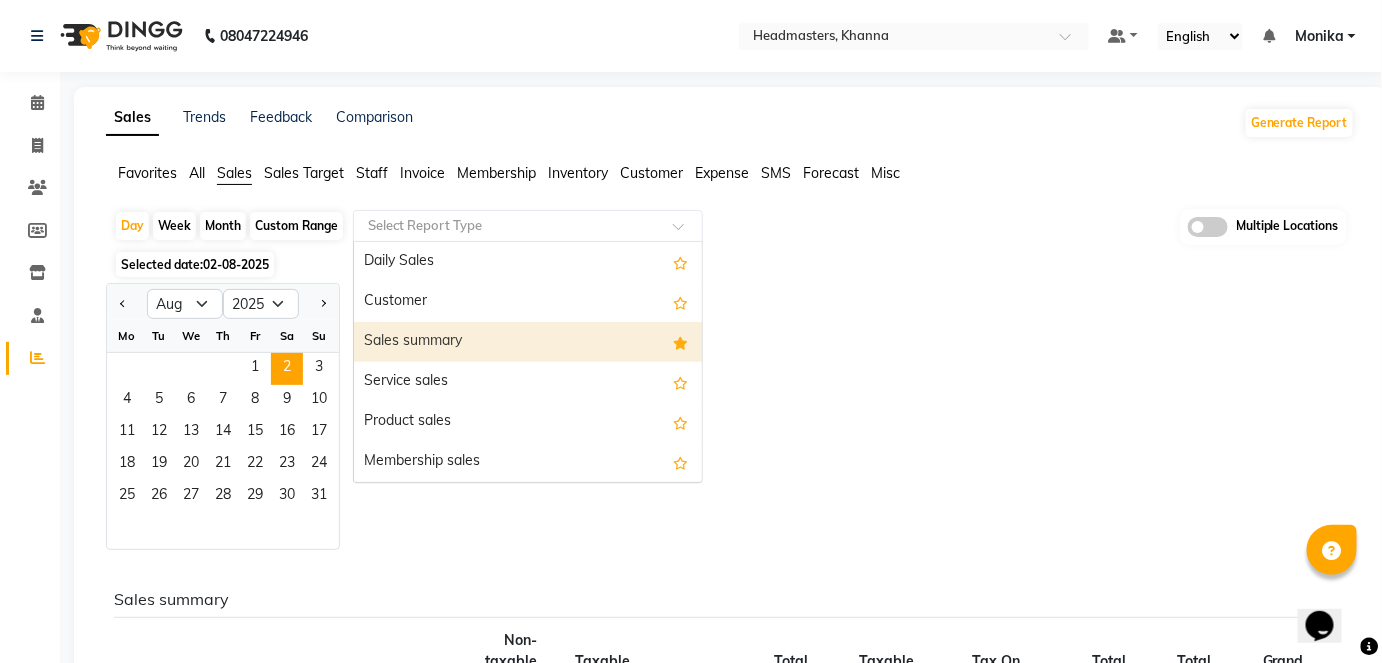 click on "Sales summary" at bounding box center (528, 342) 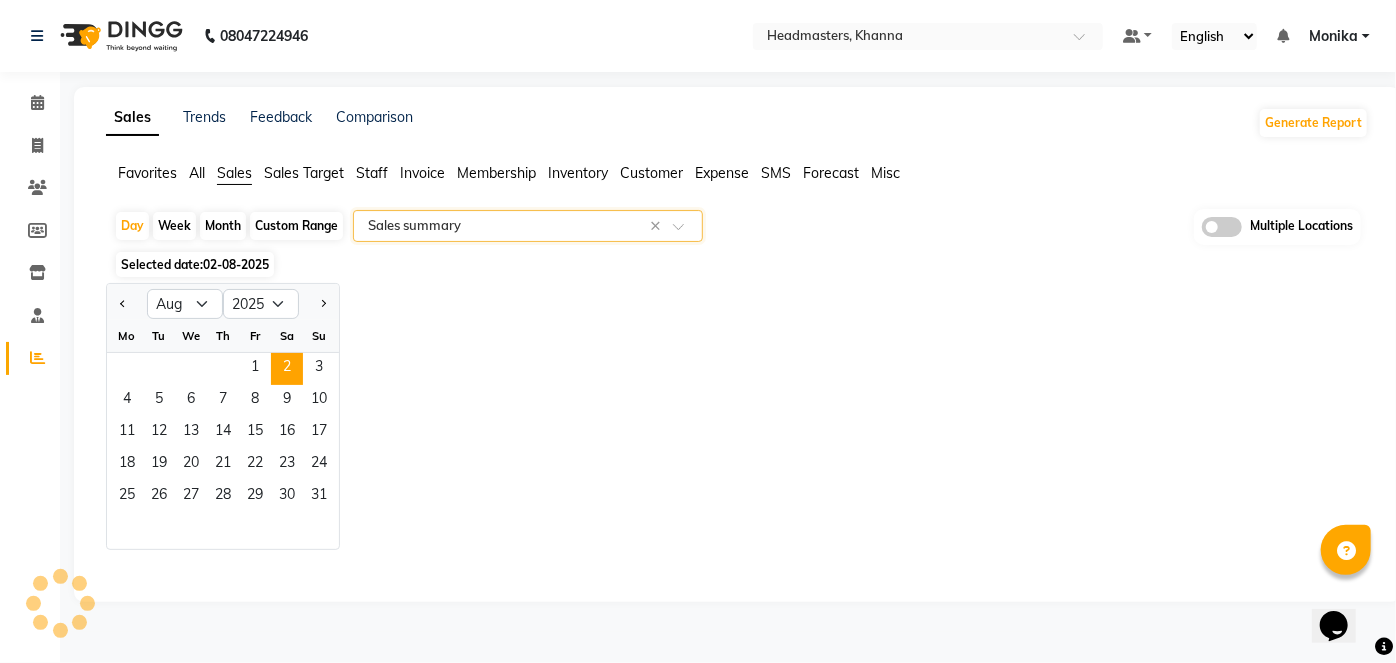 select on "full_report" 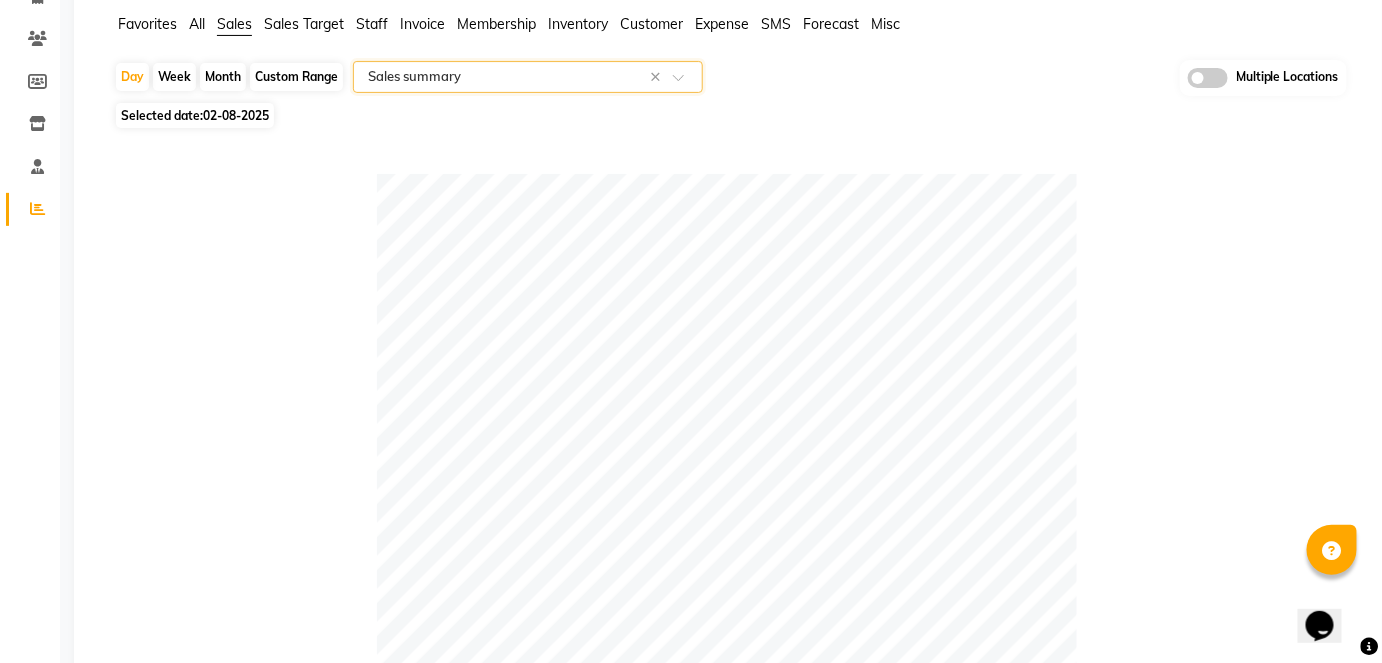 scroll, scrollTop: 0, scrollLeft: 0, axis: both 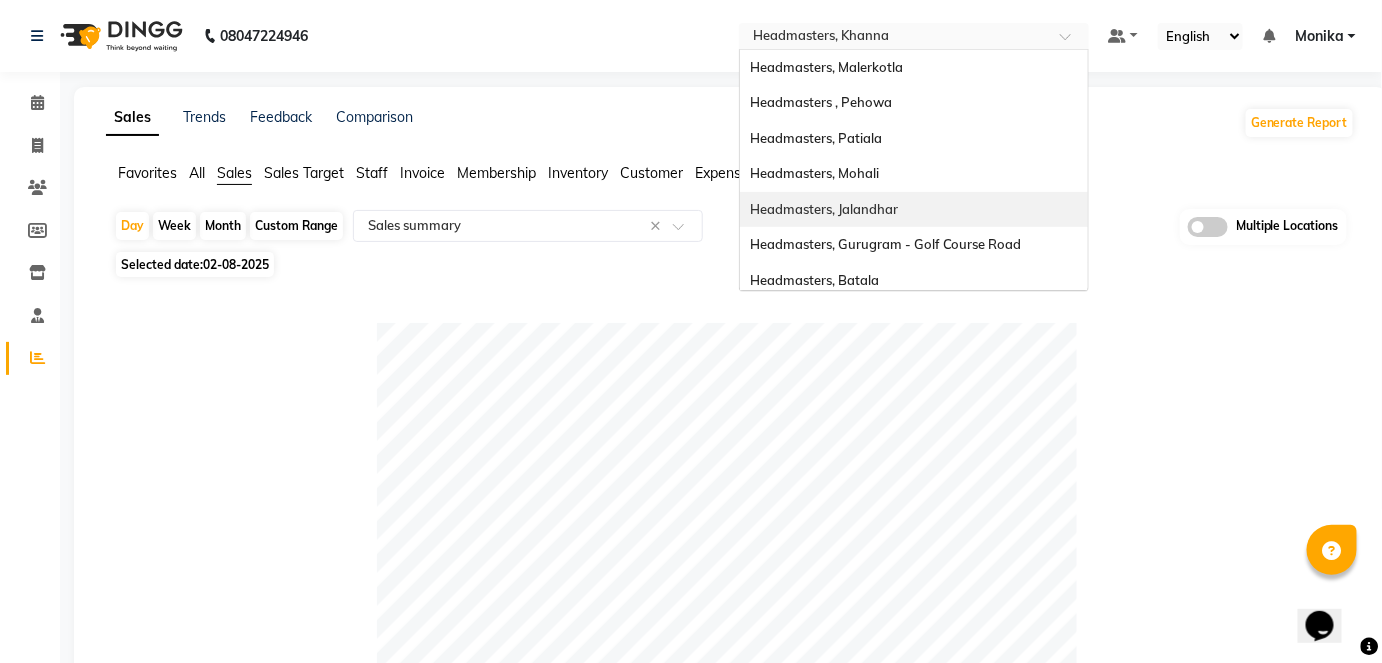 click on "Select Location × Headmasters, [CITY] Headmasters, [CITY] Headmasters , [CITY] Headmasters, [CITY] Headmasters, [CITY] Headmasters, [CITY] Headmasters, [CITY] Headmasters, [CITY] - [STREET] Headmasters, [CITY] Headmasters, [CITY] Headmasters, [CITY] Headmasters, [CITY] Headmasters , [CITY]" at bounding box center [914, 36] 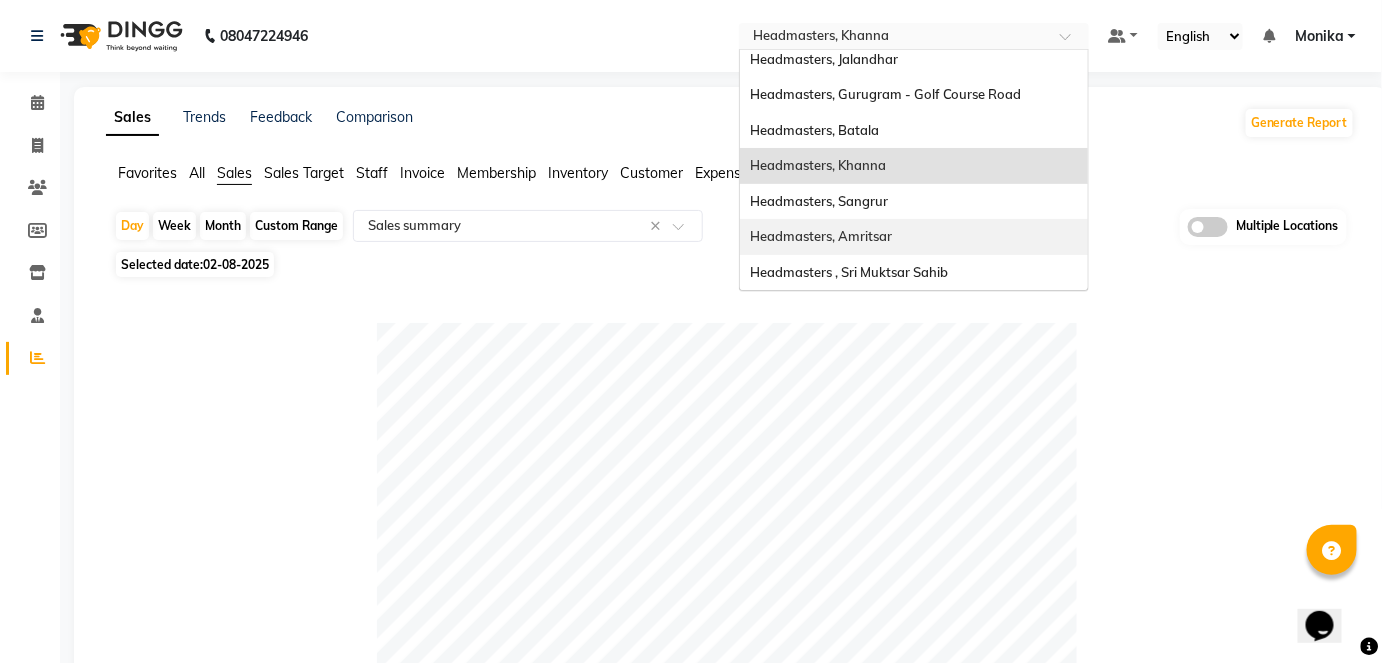 click on "Headmasters, Amritsar" at bounding box center [821, 236] 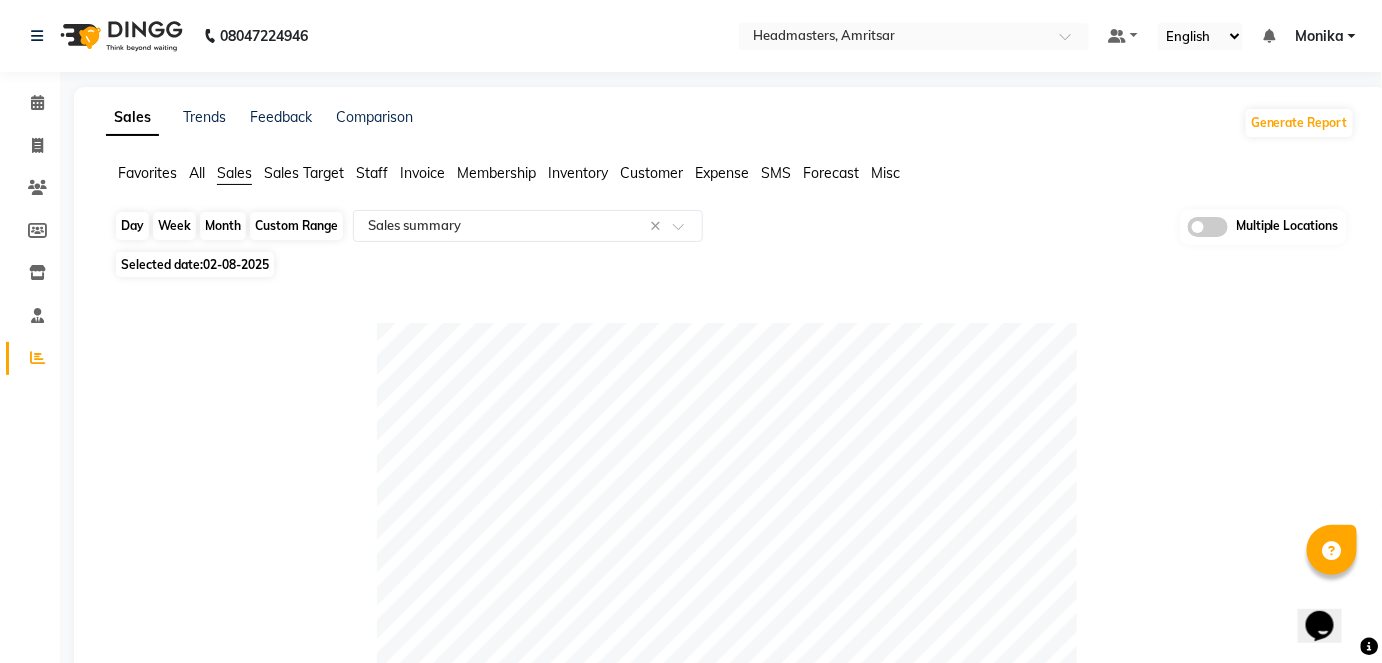 click on "Day" 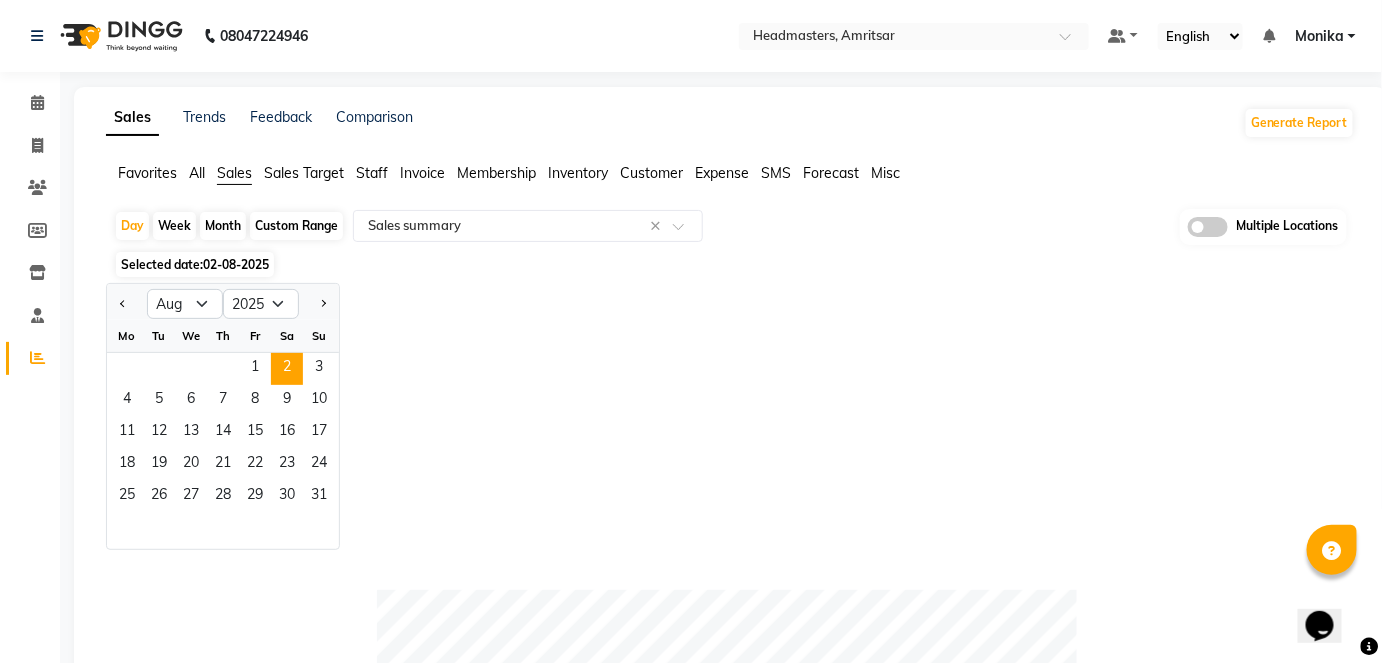 click on "Jan Feb Mar Apr May Jun Jul Aug Sep Oct Nov Dec 2015 2016 2017 2018 2019 2020 2021 2022 2023 2024 2025 2026 2027 2028 2029 2030 2031 2032 2033 2034 2035 Mo Tu We Th Fr Sa Su  1   2   3   4   5   6   7   8   9   10   11   12   13   14   15   16   17   18   19   20   21   22   23   24   25   26   27   28   29   30   31" 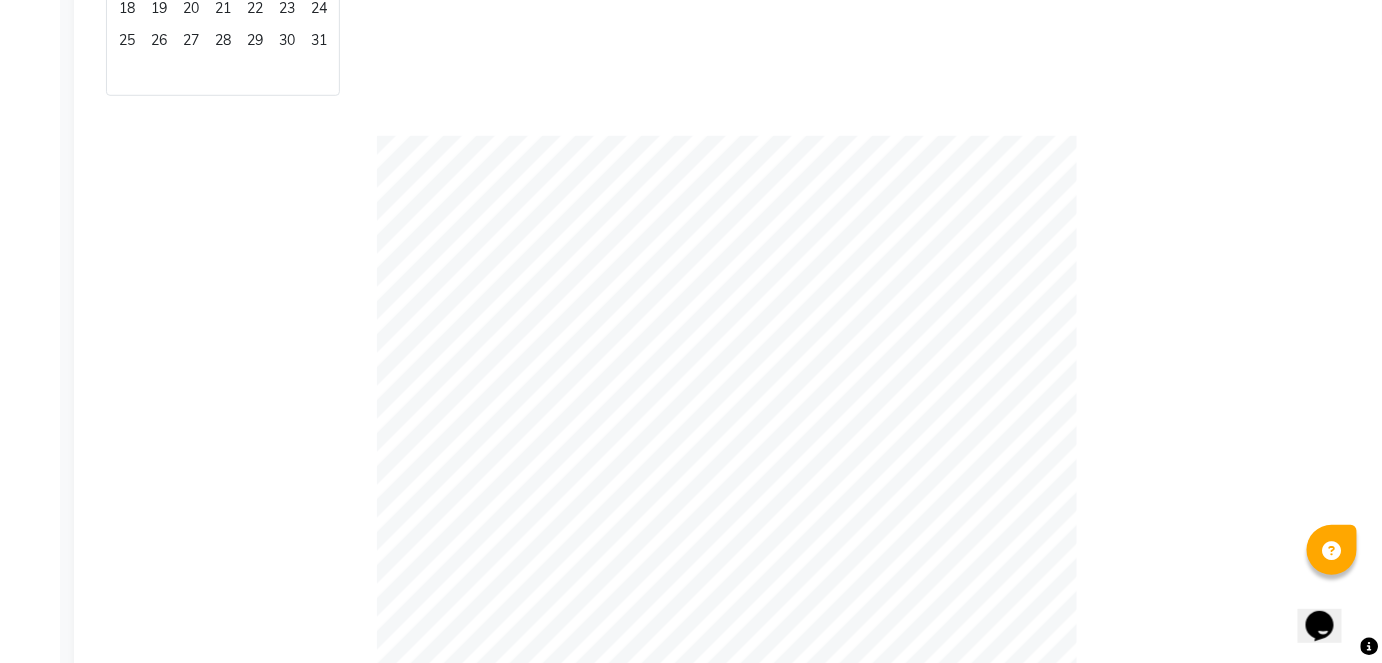 scroll, scrollTop: 0, scrollLeft: 0, axis: both 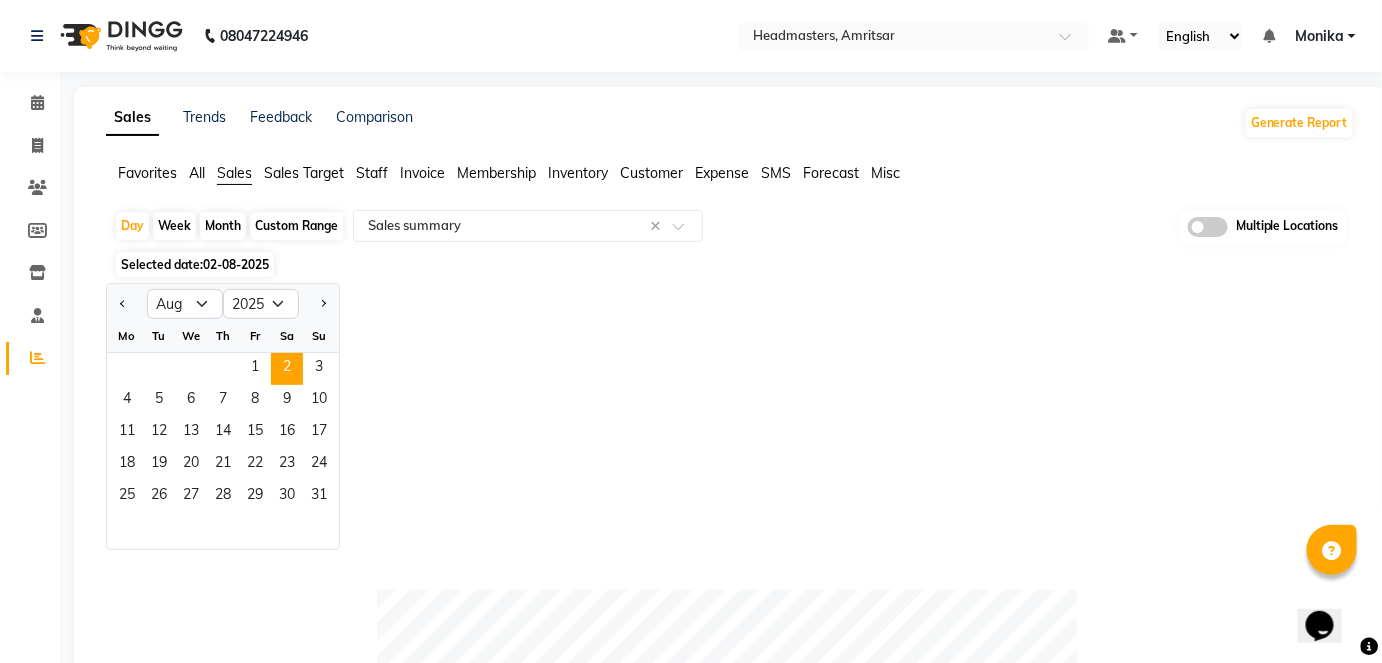 click on "Jan Feb Mar Apr May Jun Jul Aug Sep Oct Nov Dec 2015 2016 2017 2018 2019 2020 2021 2022 2023 2024 2025 2026 2027 2028 2029 2030 2031 2032 2033 2034 2035 Mo Tu We Th Fr Sa Su  1   2   3   4   5   6   7   8   9   10   11   12   13   14   15   16   17   18   19   20   21   22   23   24   25   26   27   28   29   30   31" 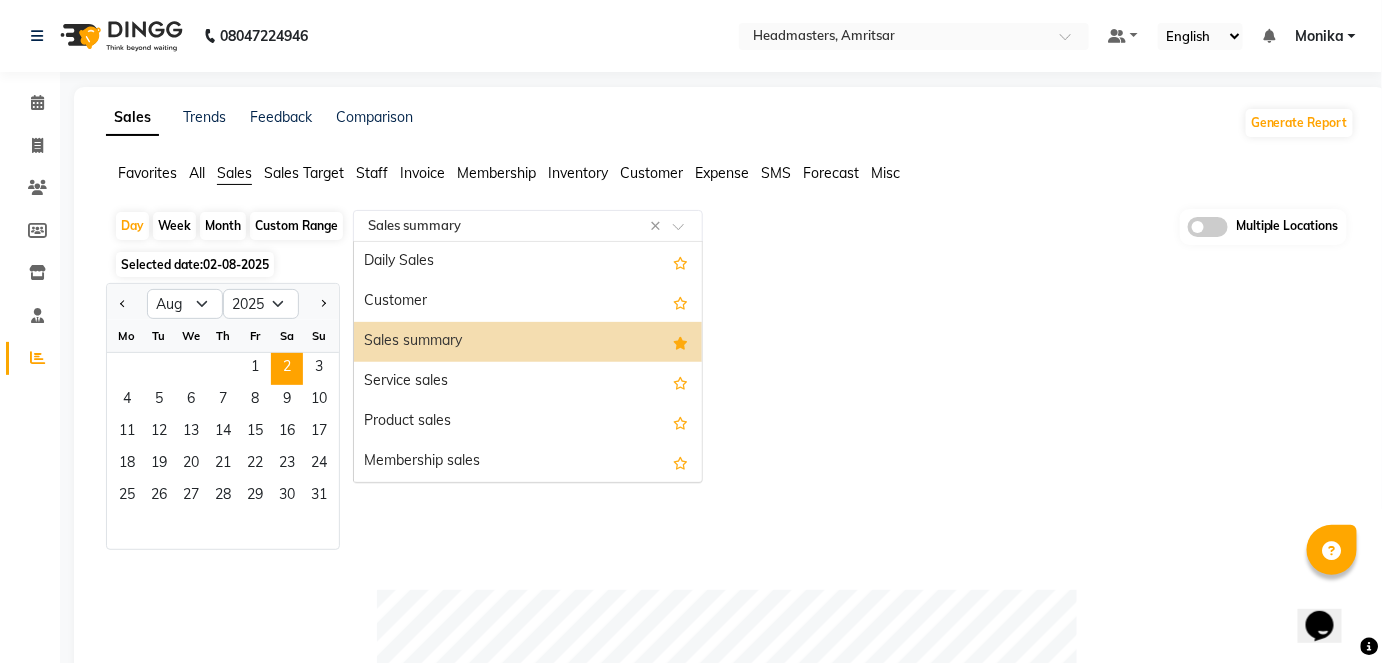 click 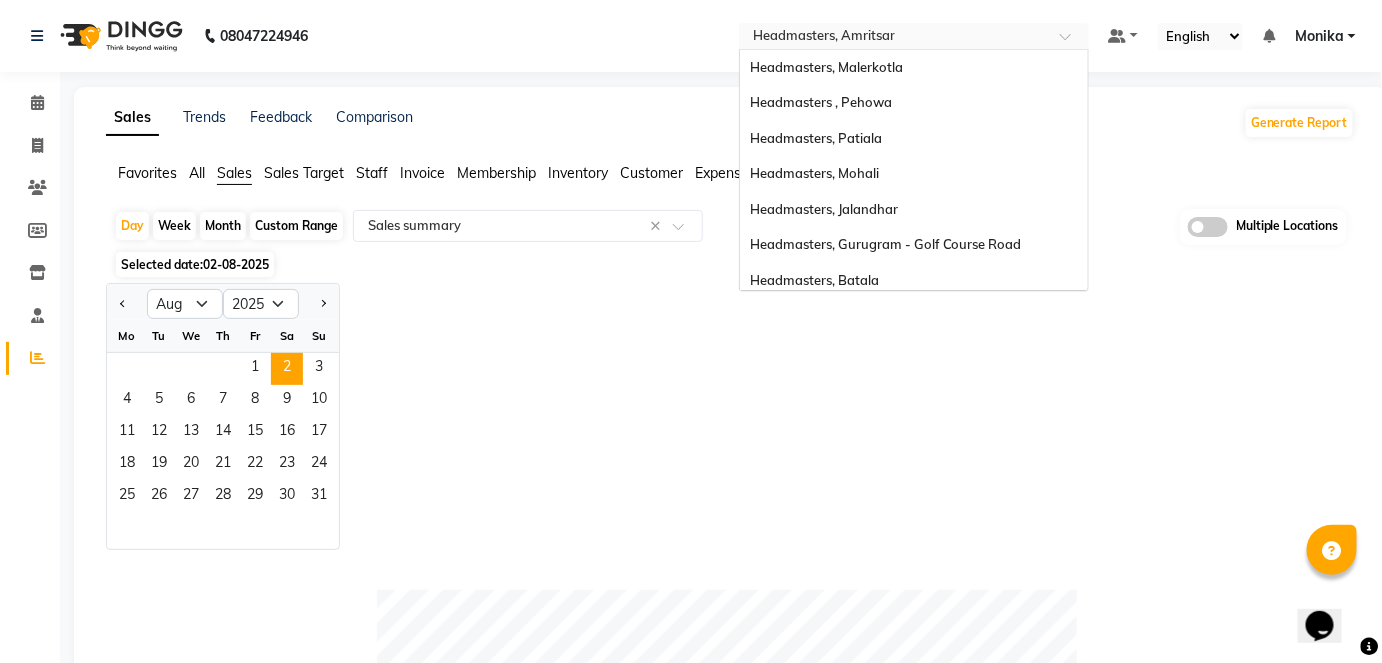 click at bounding box center [894, 38] 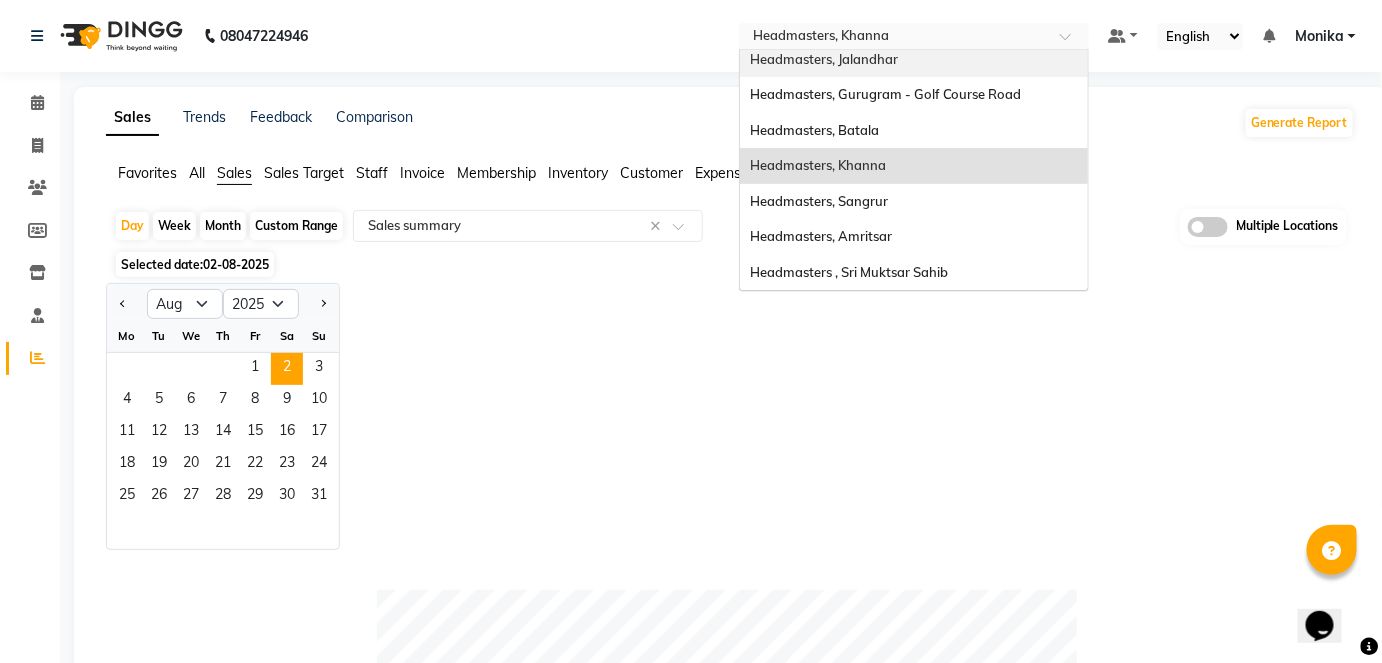 scroll, scrollTop: 0, scrollLeft: 0, axis: both 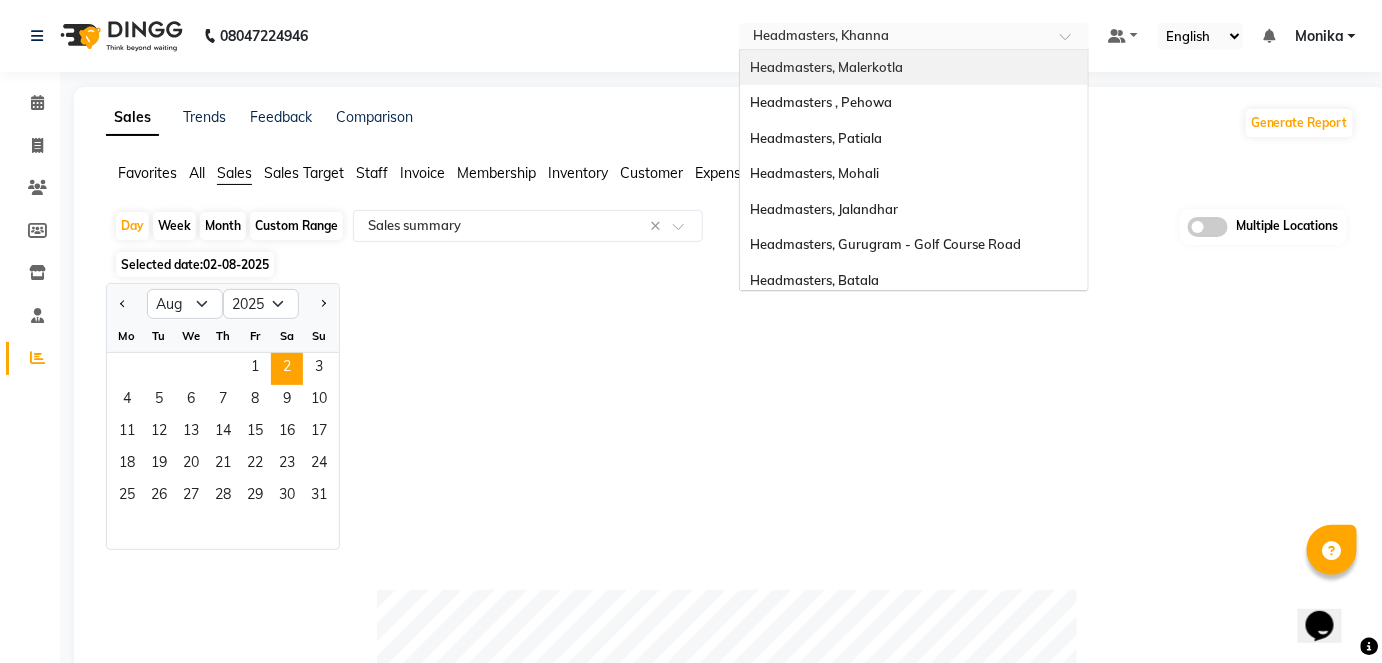 click on "[PHONE] Select Location × Headmasters, [CITY] Headmasters, [CITY] Headmasters , [CITY] Headmasters, [CITY] Headmasters, [CITY] Headmasters, [CITY] Headmasters, [CITY] Headmasters, [CITY] - [STREET] Headmasters, [CITY] Headmasters, [CITY] Headmasters, [CITY] Headmasters, [CITY] Headmasters , [CITY] Default Panel My Panel English ENGLISH Español العربية मराठी हिंदी ગુજરાતી தமிழ் 中文 Notifications nothing to show [PERSON] Manage Profile Change Password Sign out Version:3.15.11" 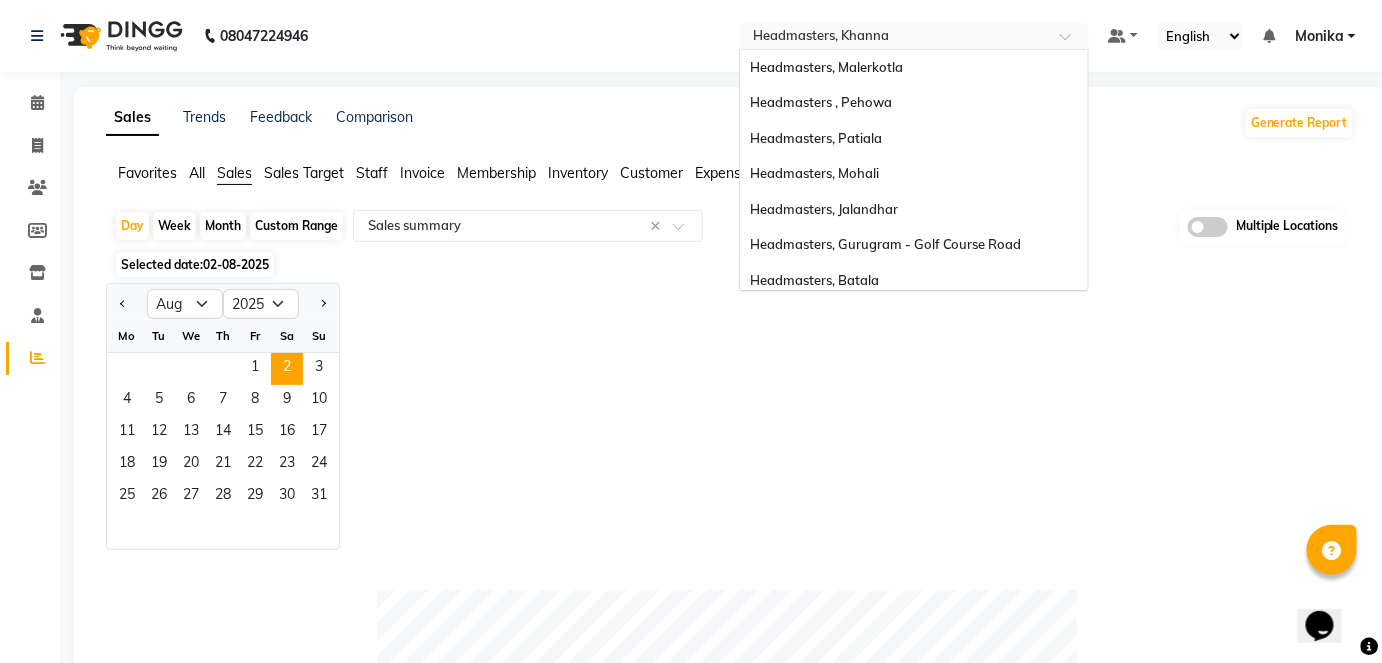 click at bounding box center (894, 38) 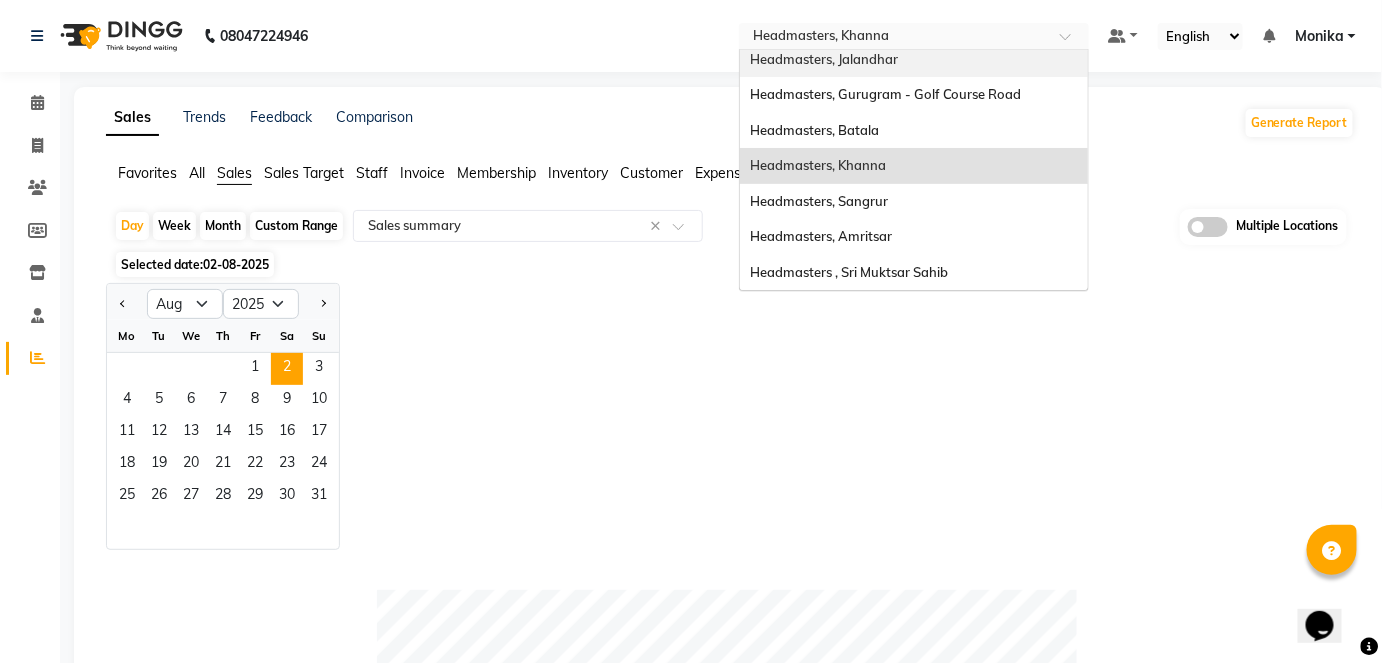 scroll, scrollTop: 0, scrollLeft: 0, axis: both 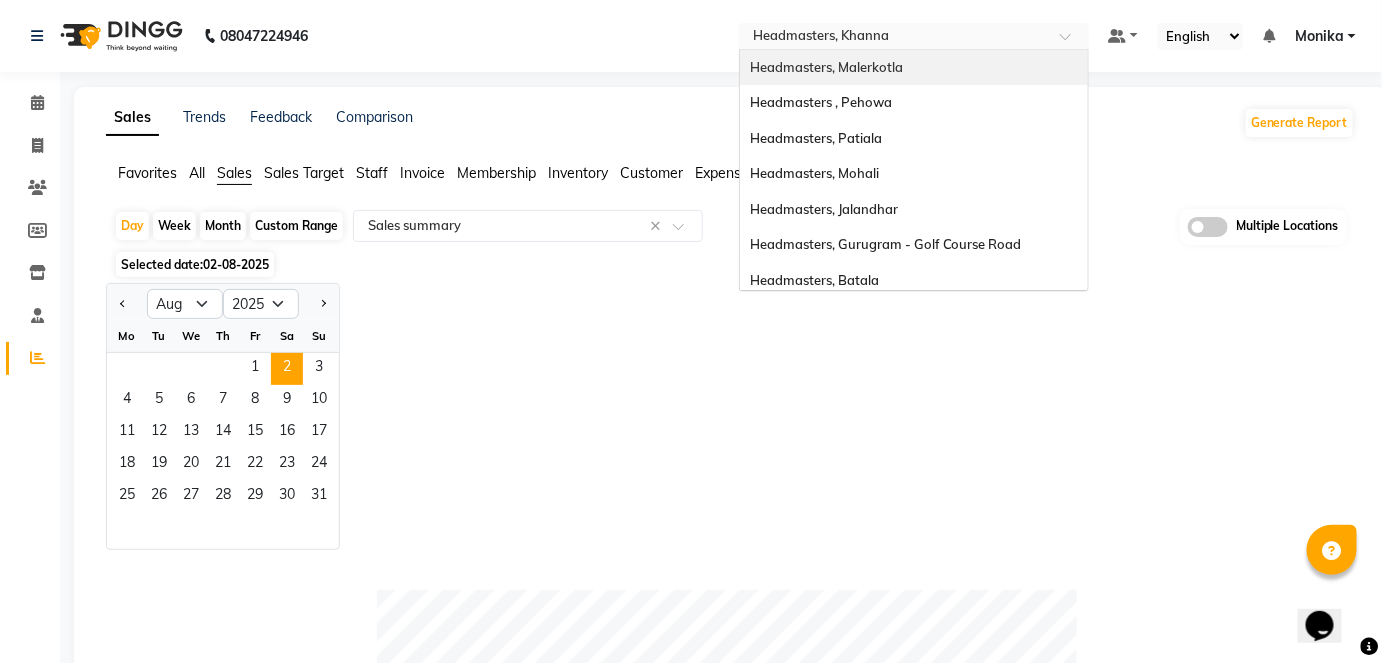 click on "Headmasters, Malerkotla" at bounding box center [914, 68] 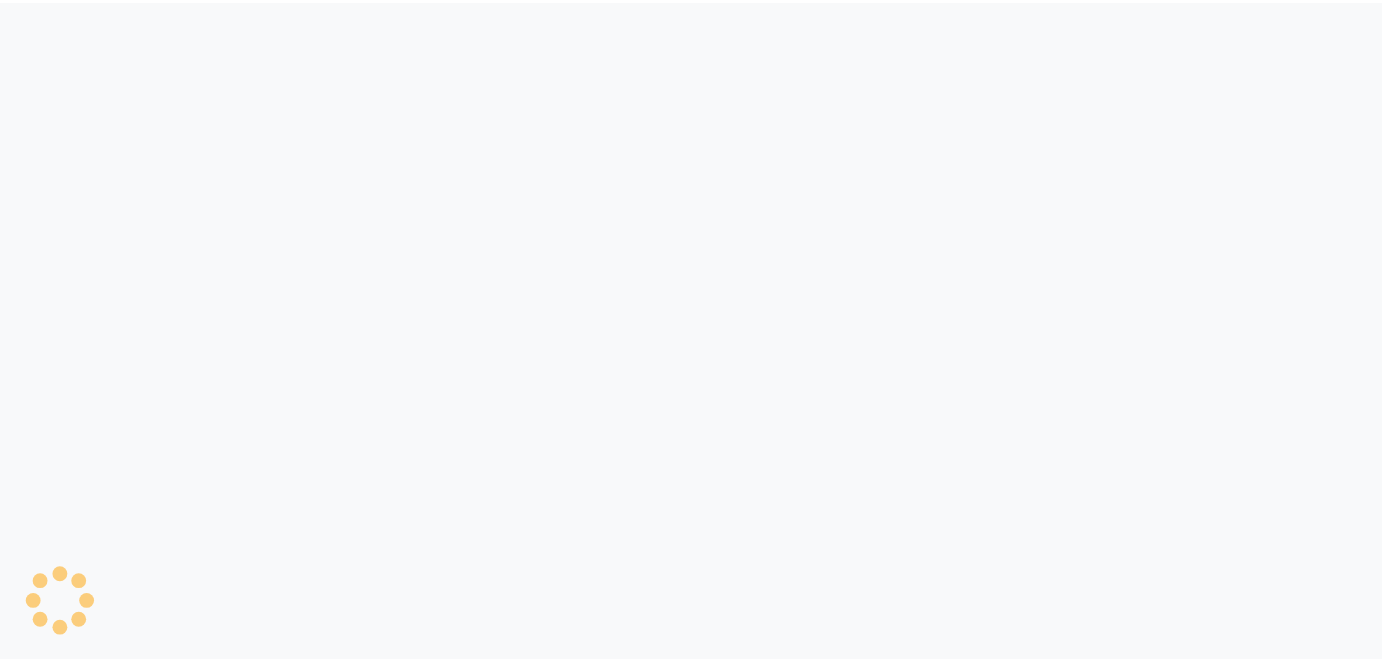 scroll, scrollTop: 0, scrollLeft: 0, axis: both 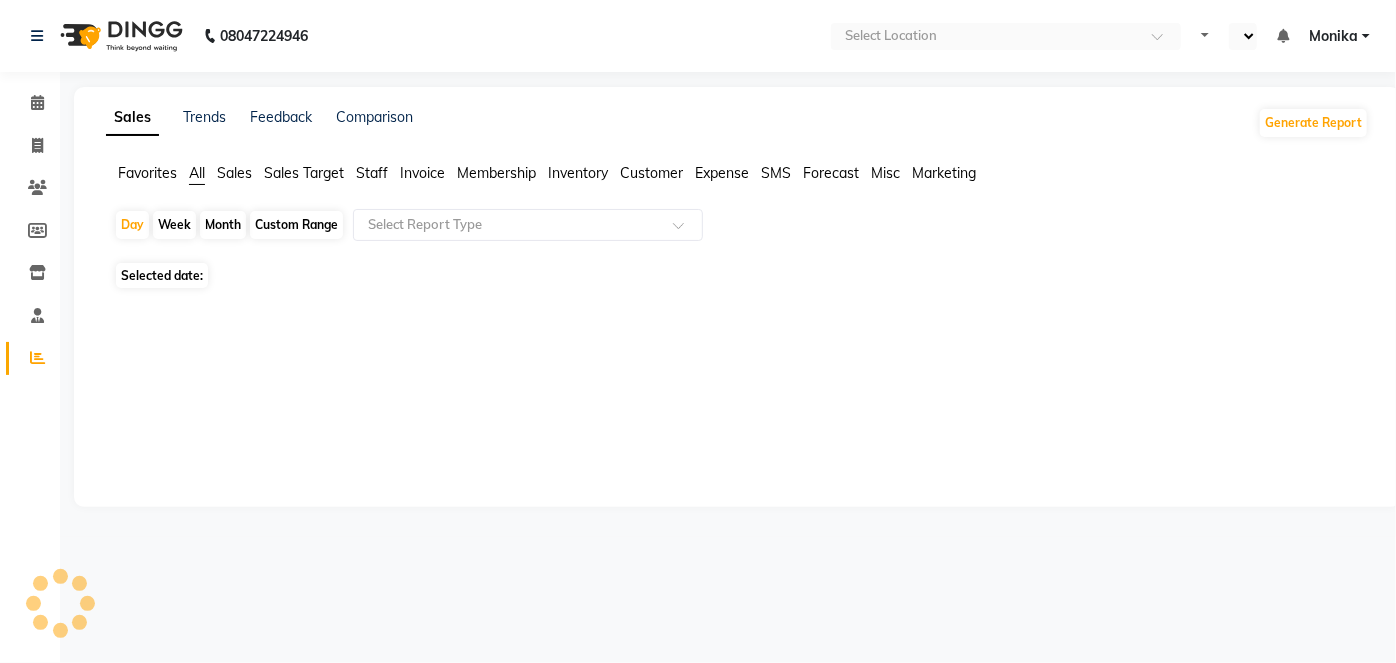 select on "en" 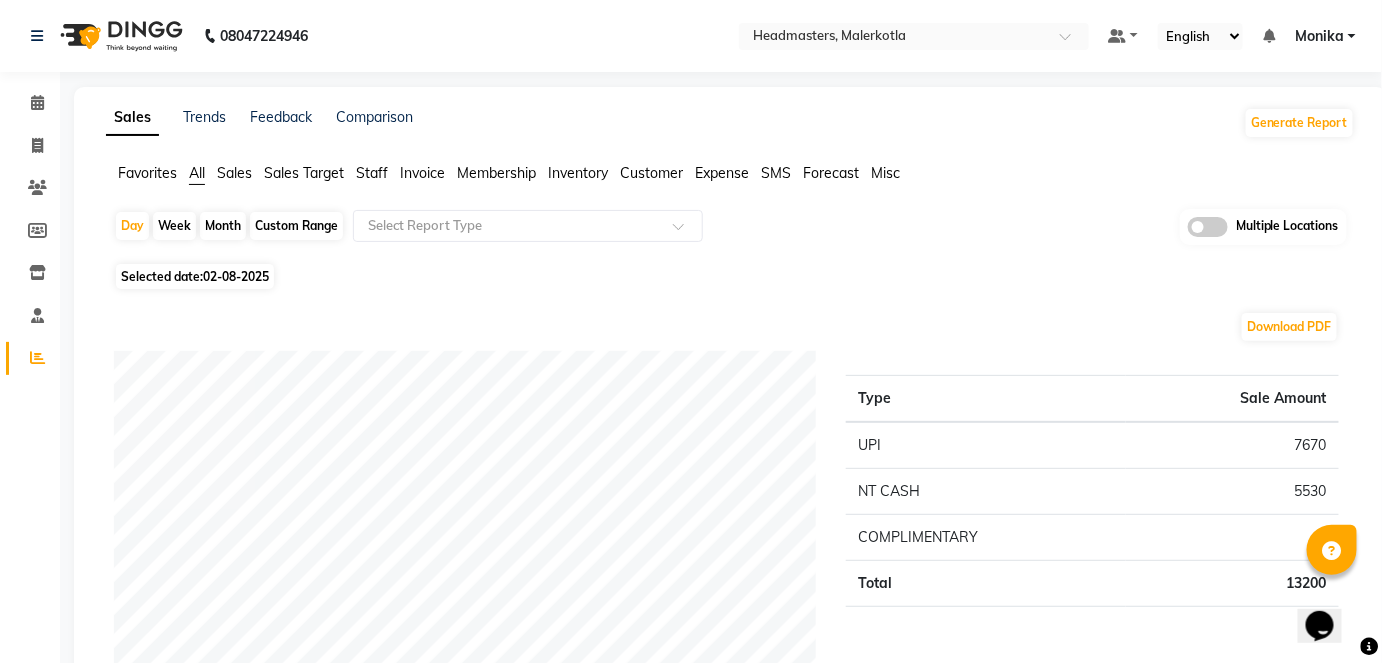 scroll, scrollTop: 0, scrollLeft: 0, axis: both 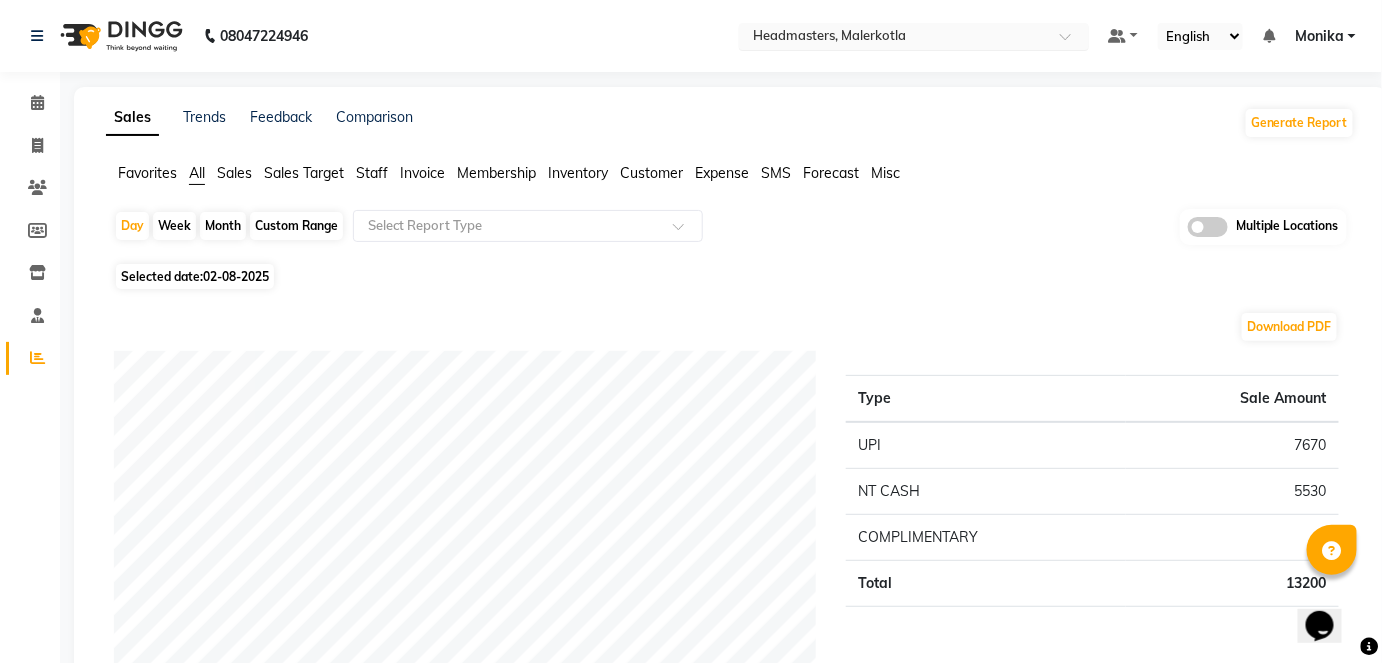 click at bounding box center (894, 38) 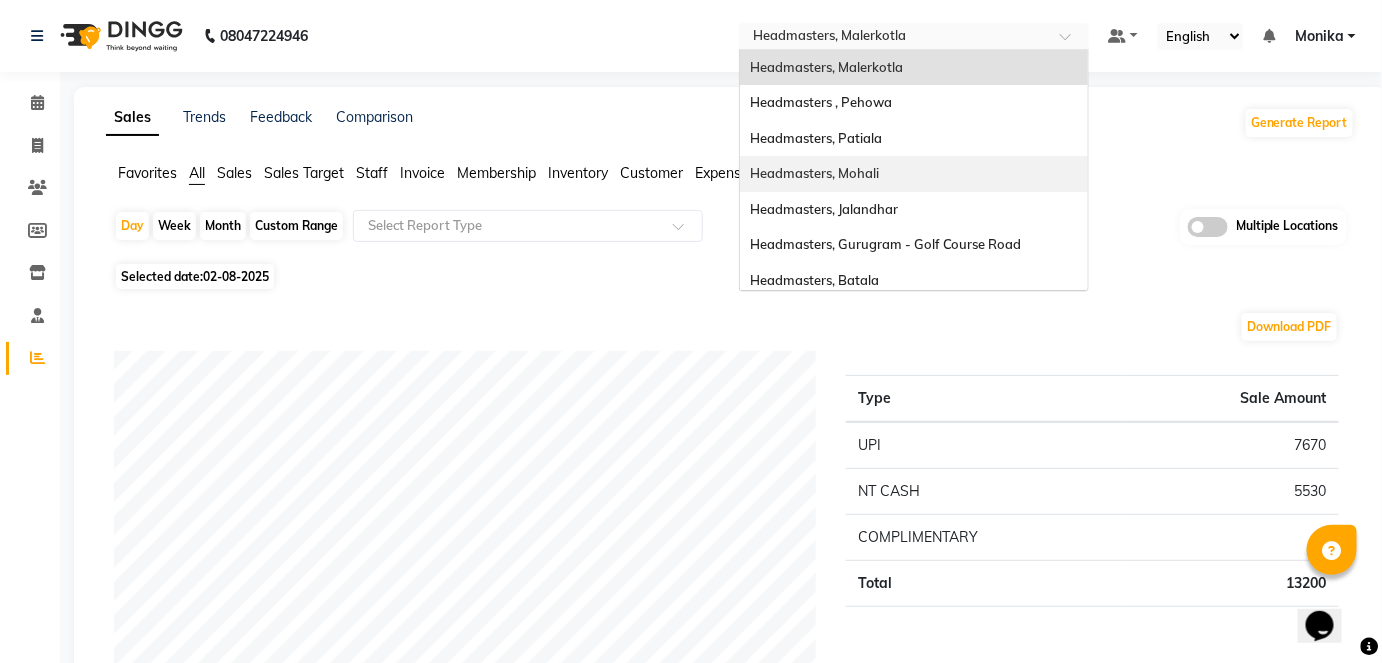 click on "Headmasters, Mohali" at bounding box center (914, 174) 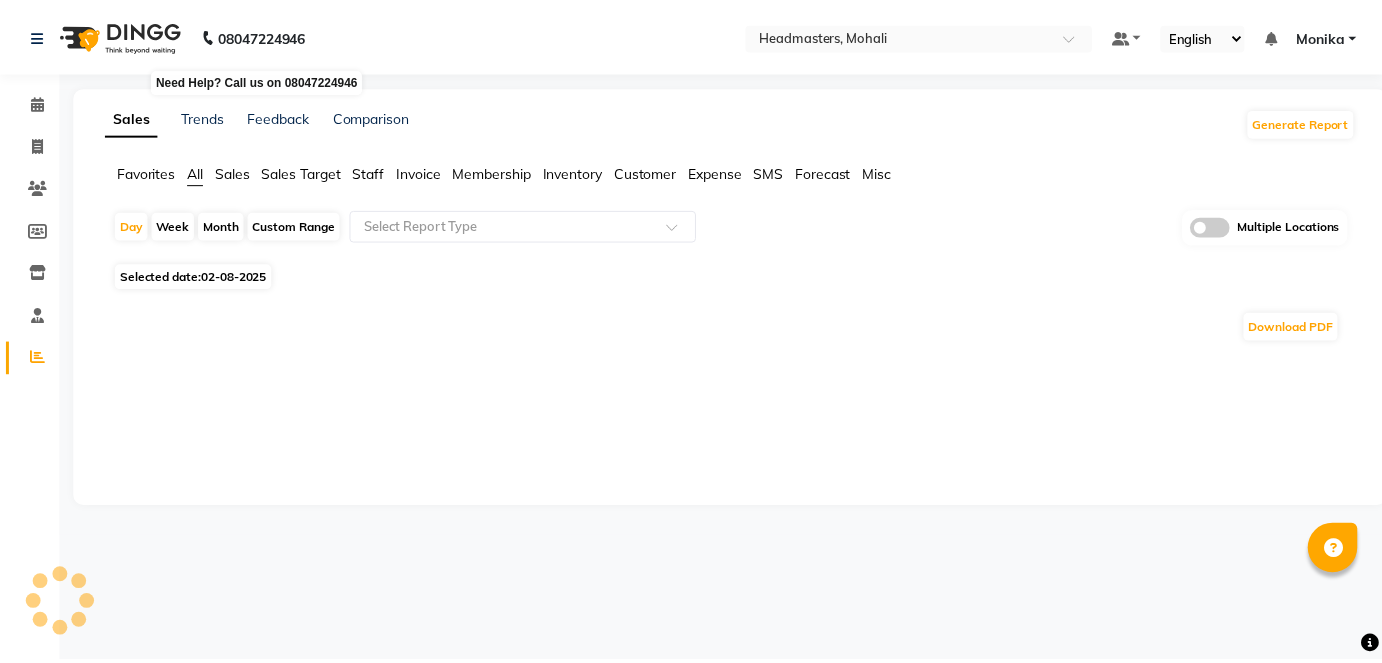 scroll, scrollTop: 0, scrollLeft: 0, axis: both 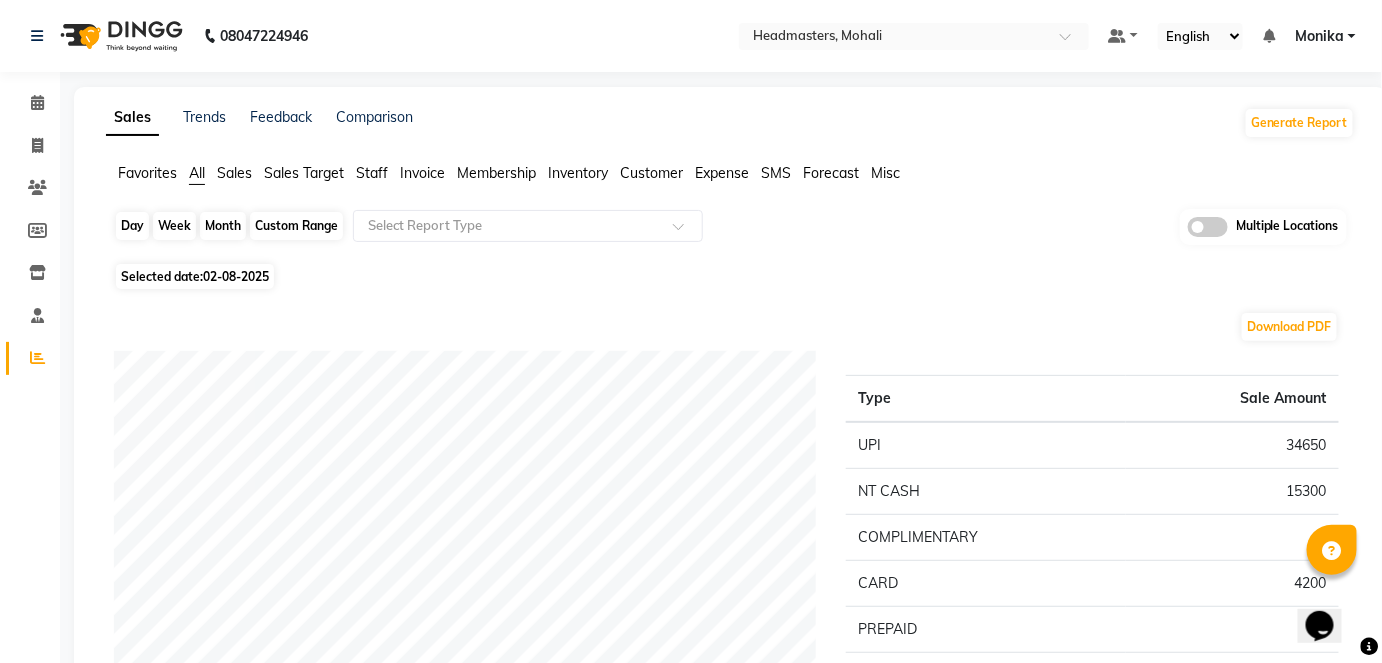 click on "Day" 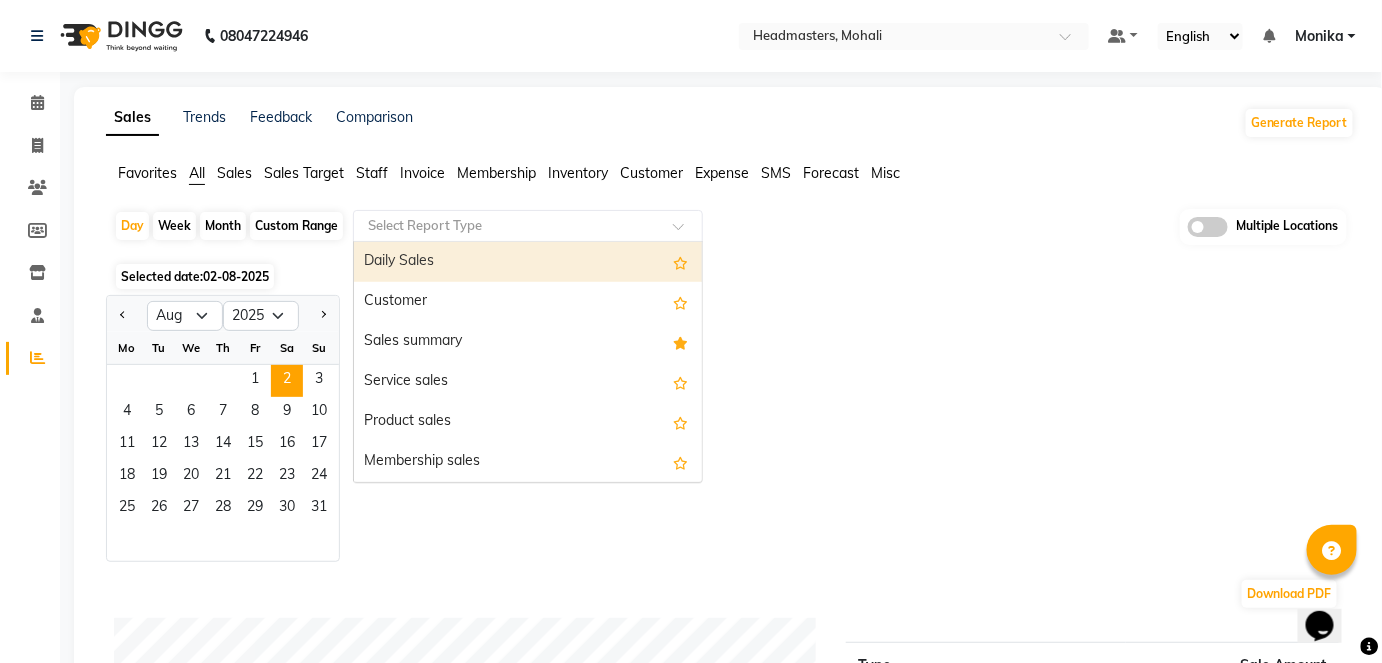 click 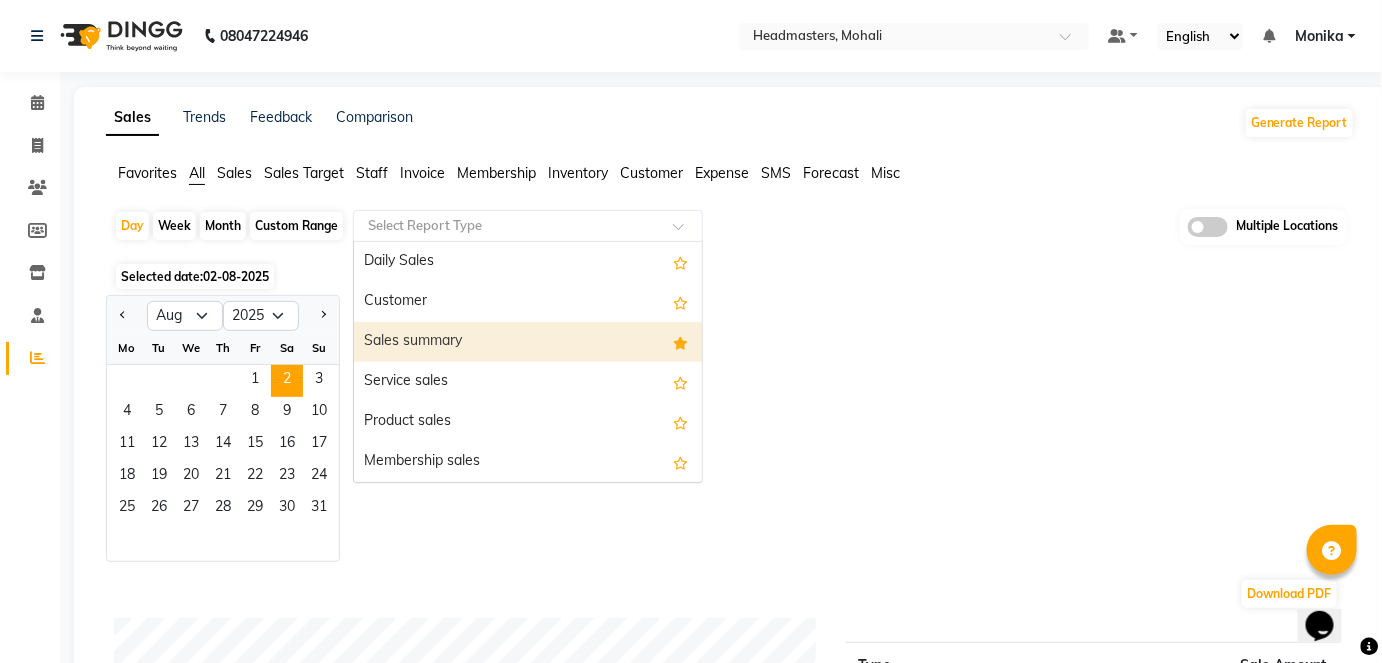 click on "Sales summary" at bounding box center [528, 342] 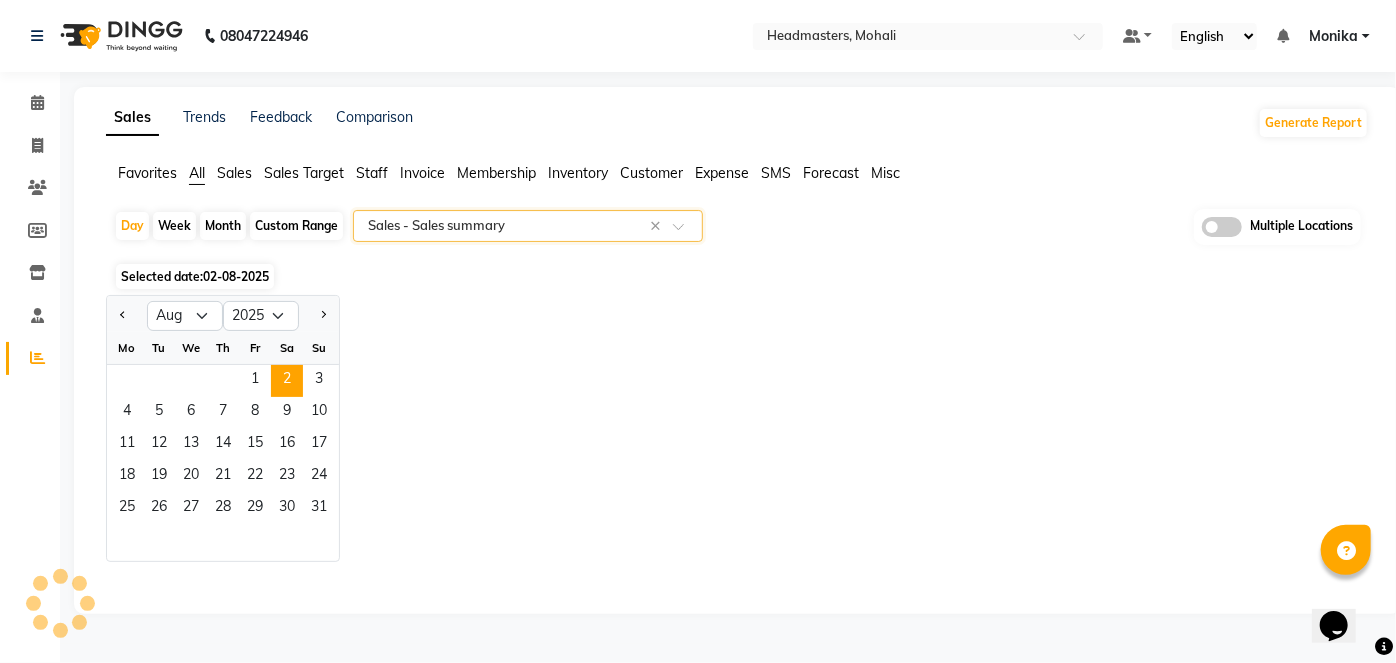 select on "full_report" 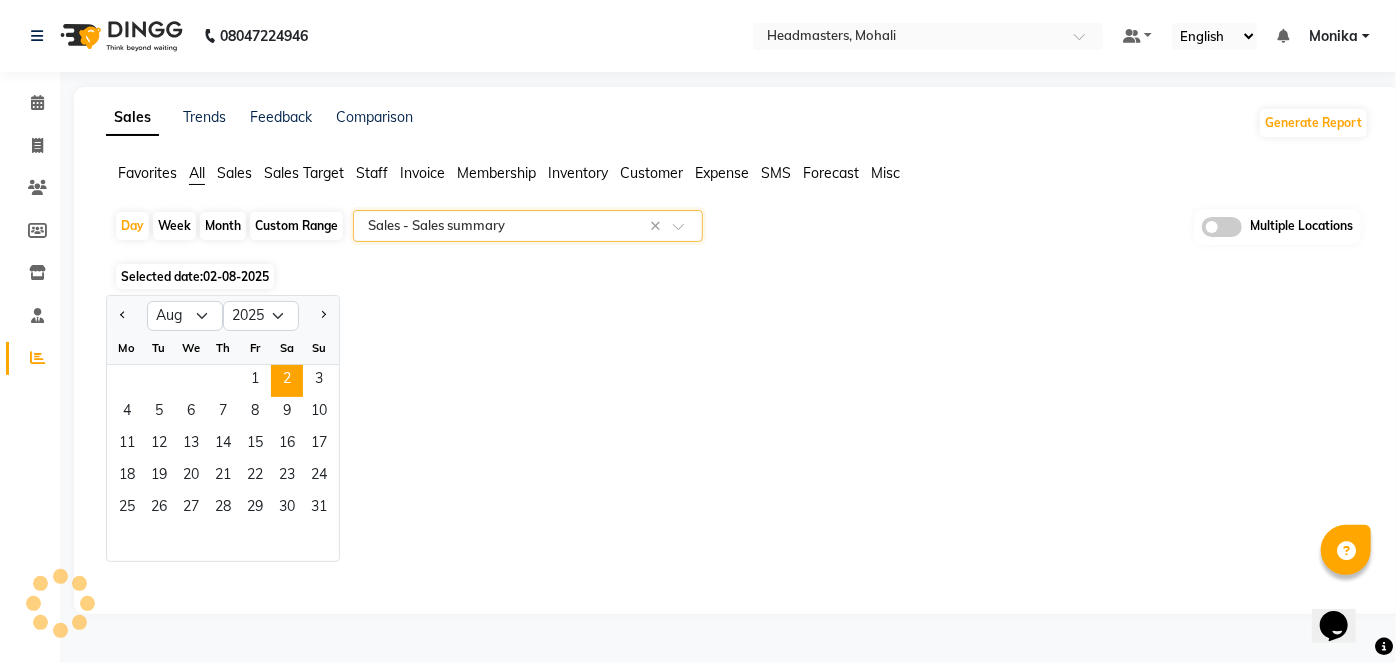 select on "csv" 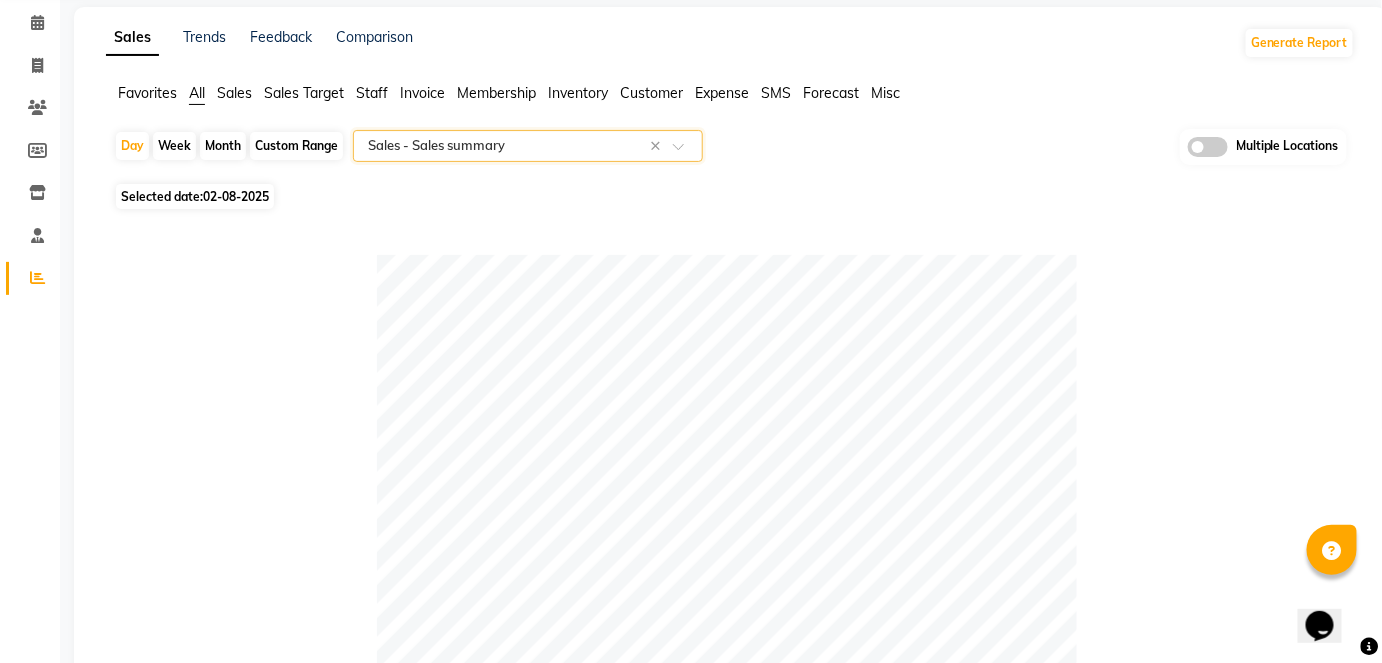 scroll, scrollTop: 0, scrollLeft: 0, axis: both 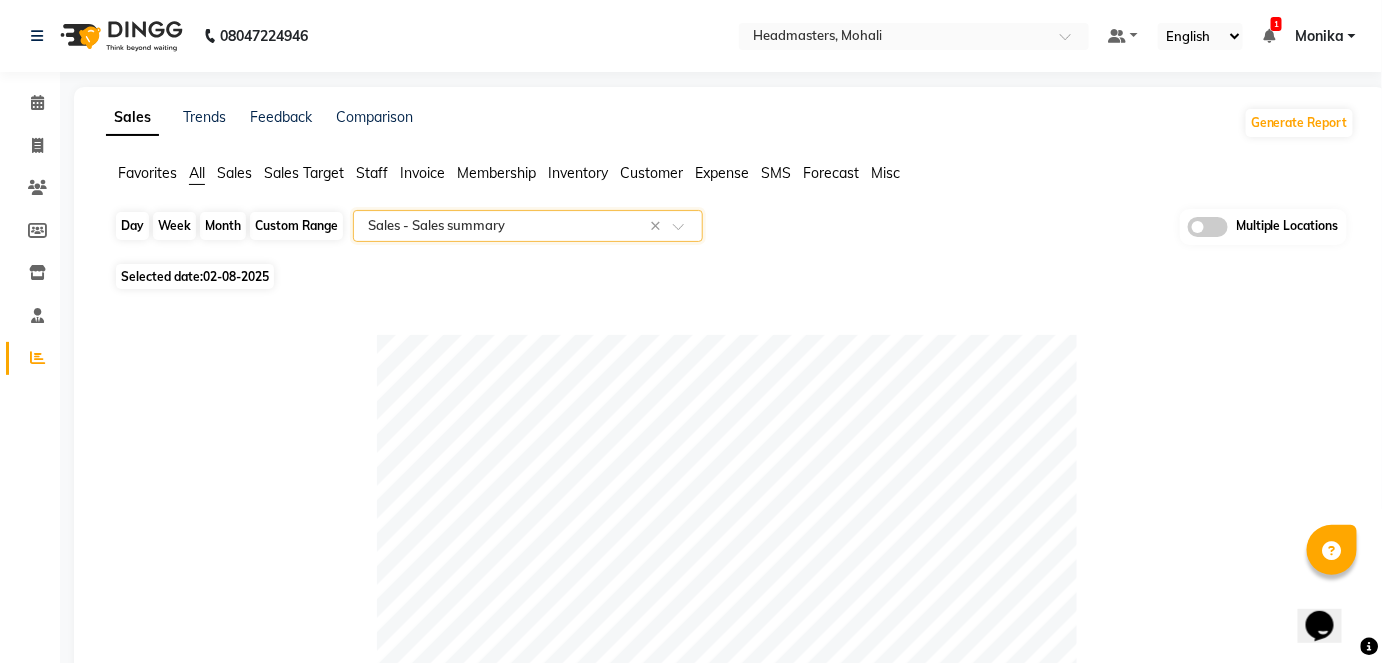 click on "Day" 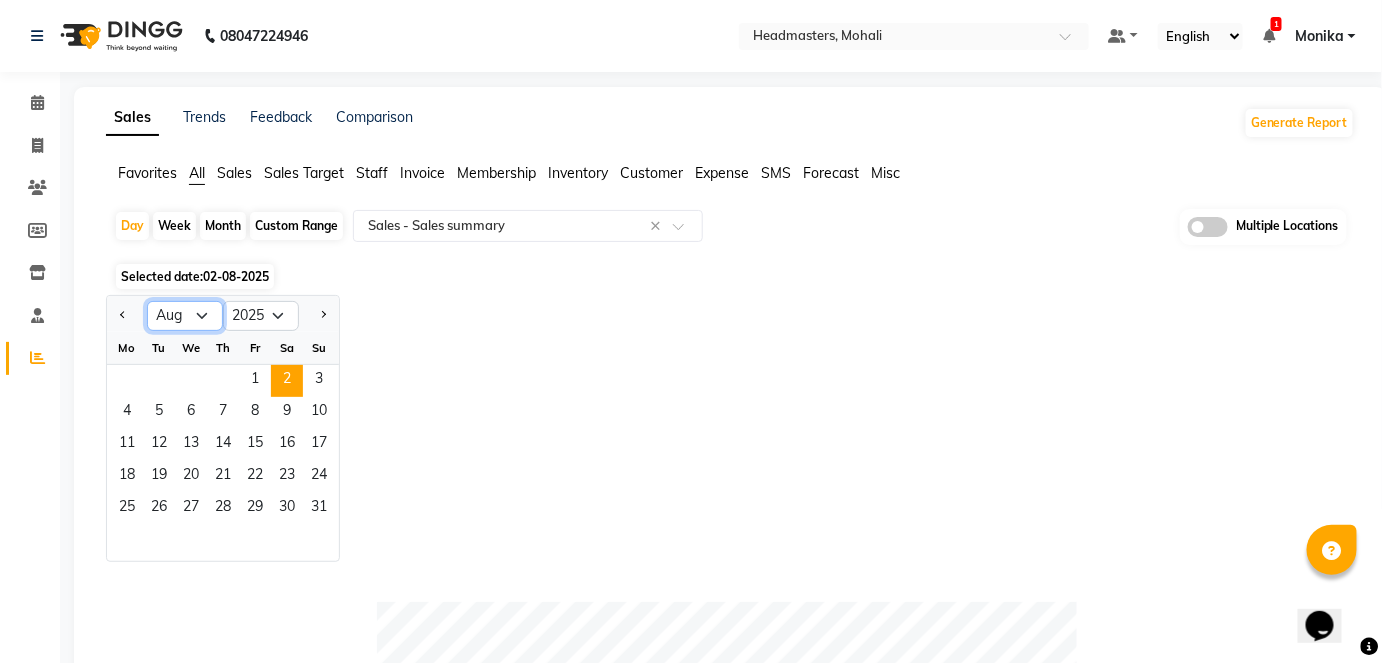 click on "Jan Feb Mar Apr May Jun Jul Aug Sep Oct Nov Dec" 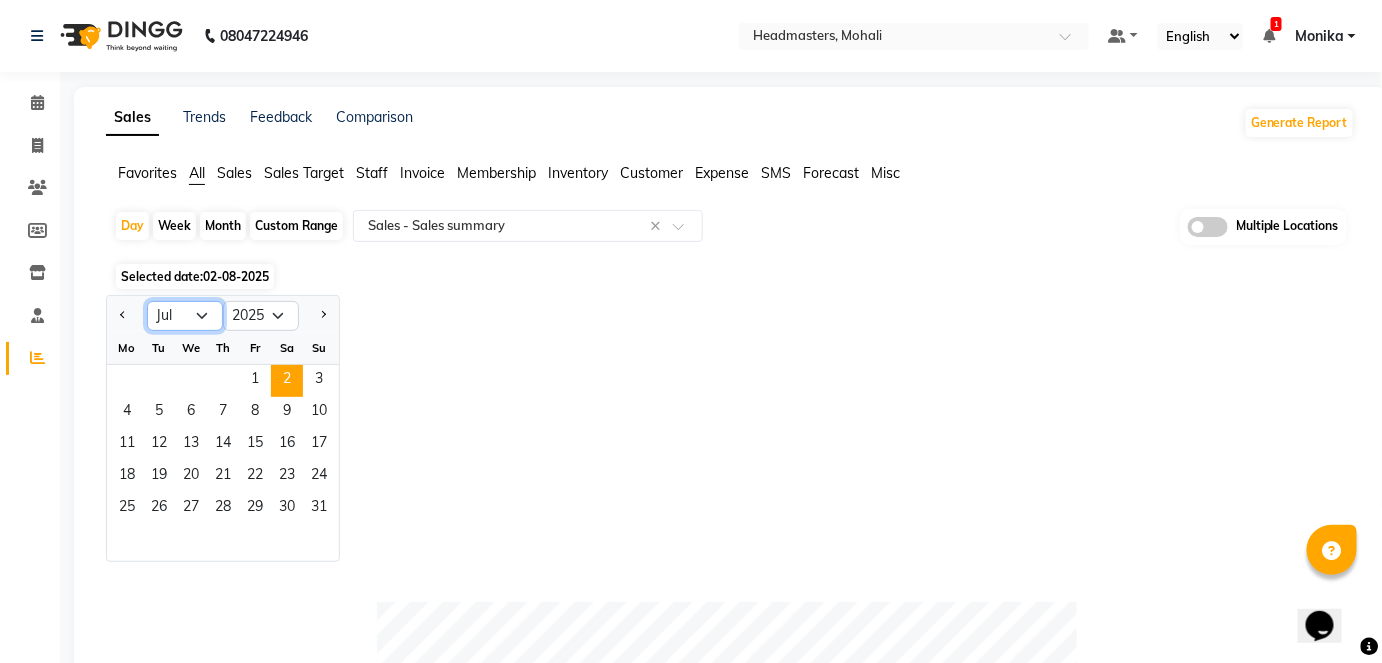 click on "Jan Feb Mar Apr May Jun Jul Aug Sep Oct Nov Dec" 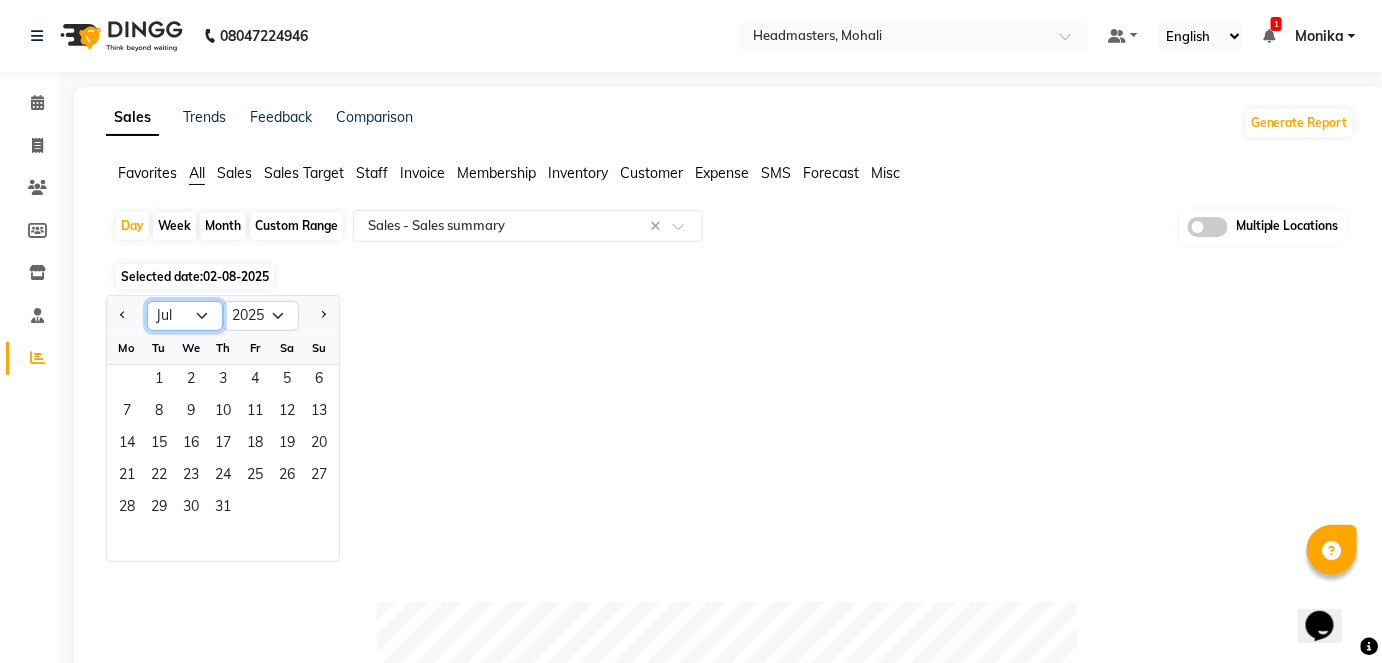 click on "Jan Feb Mar Apr May Jun Jul Aug Sep Oct Nov Dec" 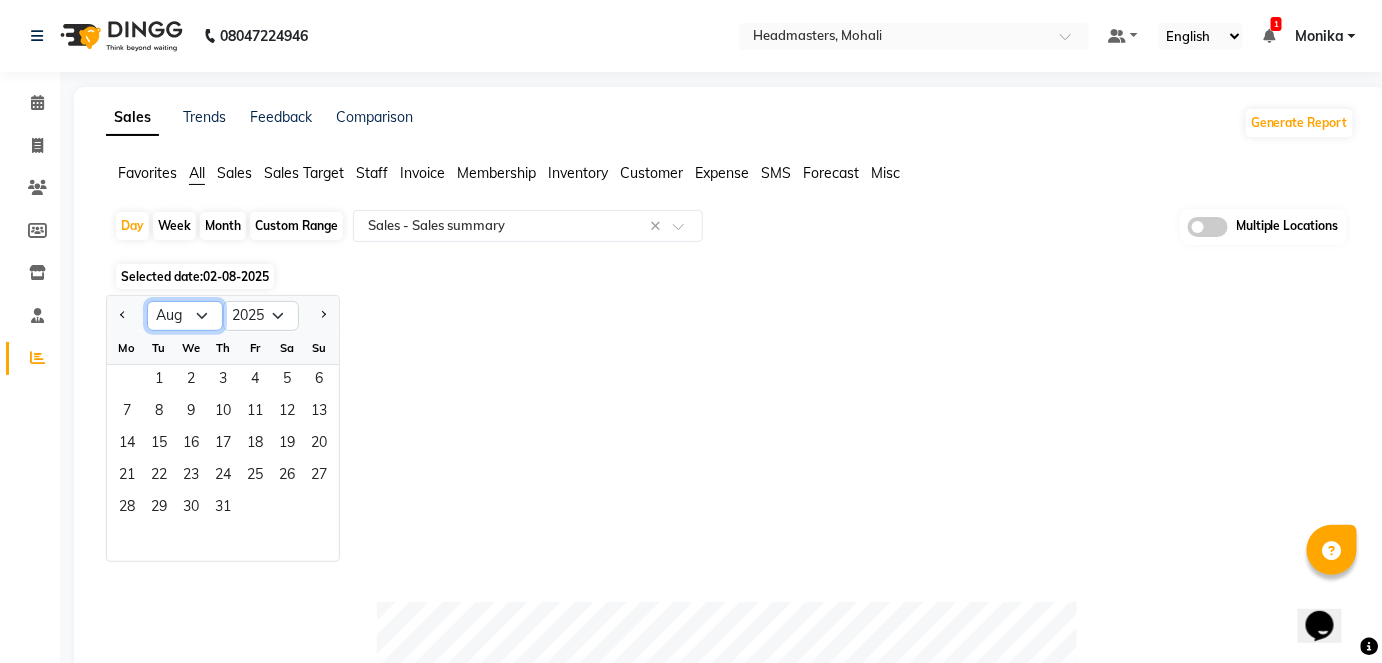 click on "Jan Feb Mar Apr May Jun Jul Aug Sep Oct Nov Dec" 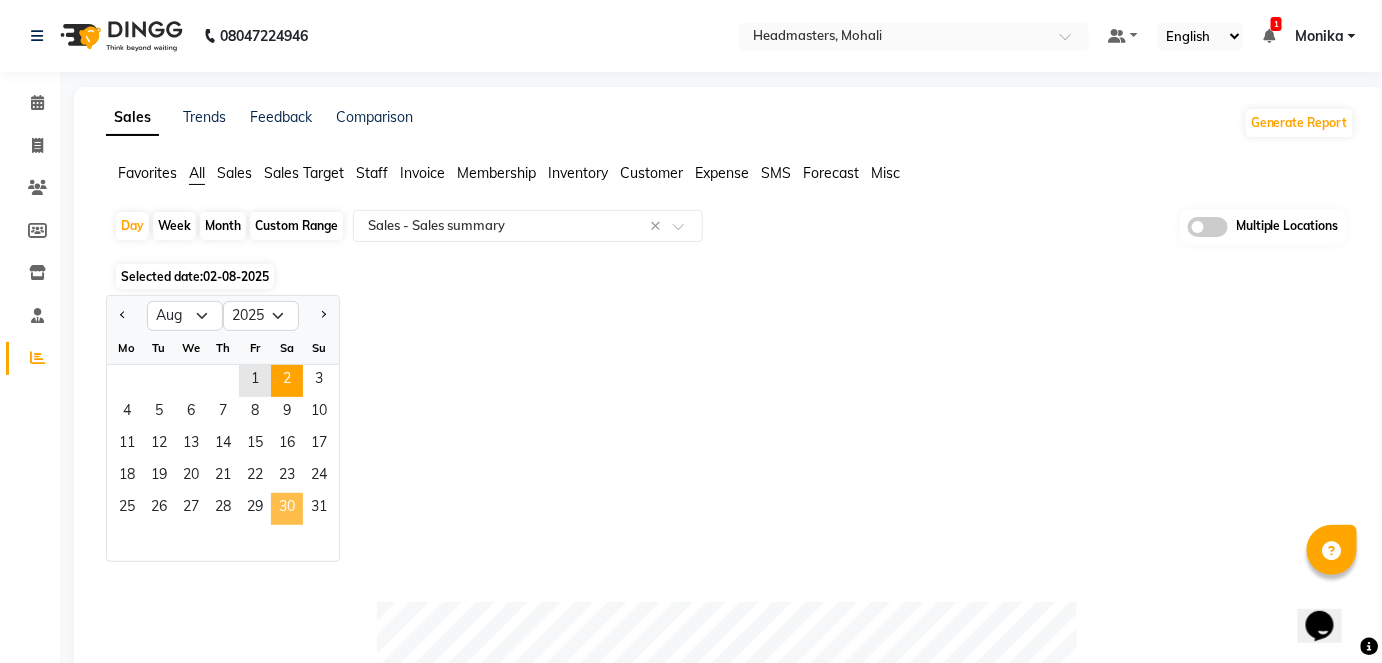 click on "30" 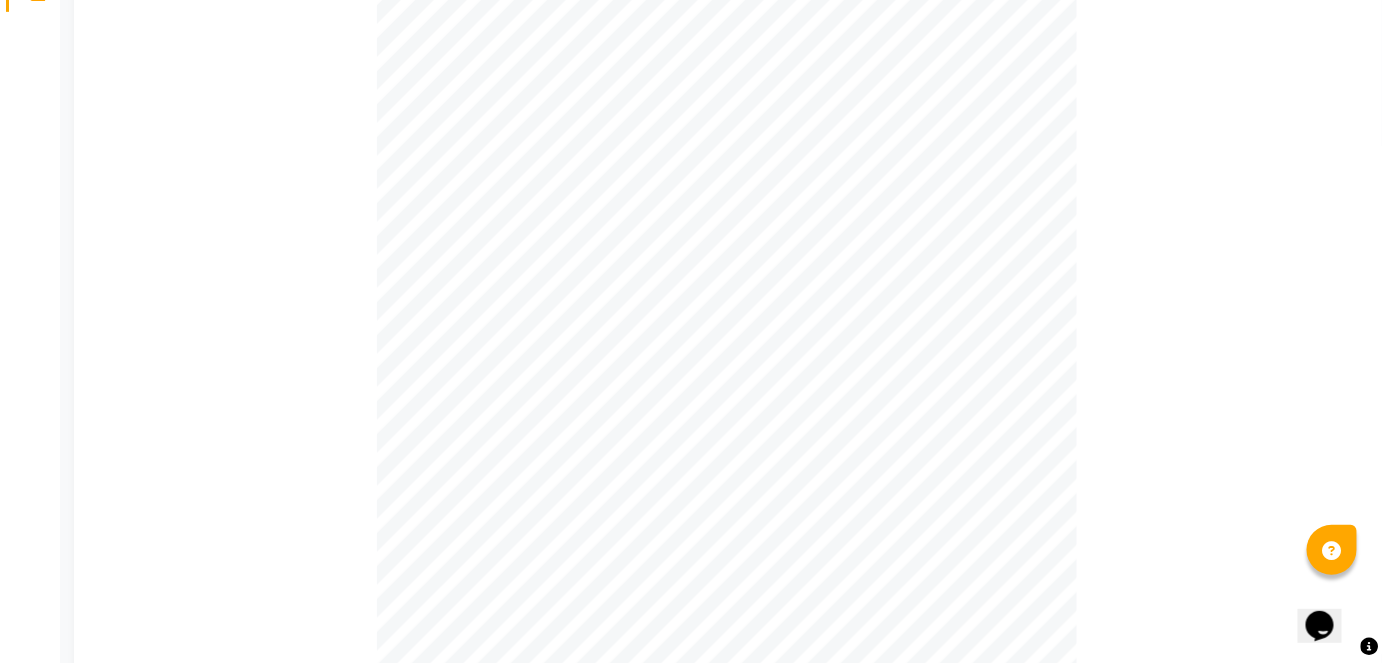 scroll, scrollTop: 0, scrollLeft: 0, axis: both 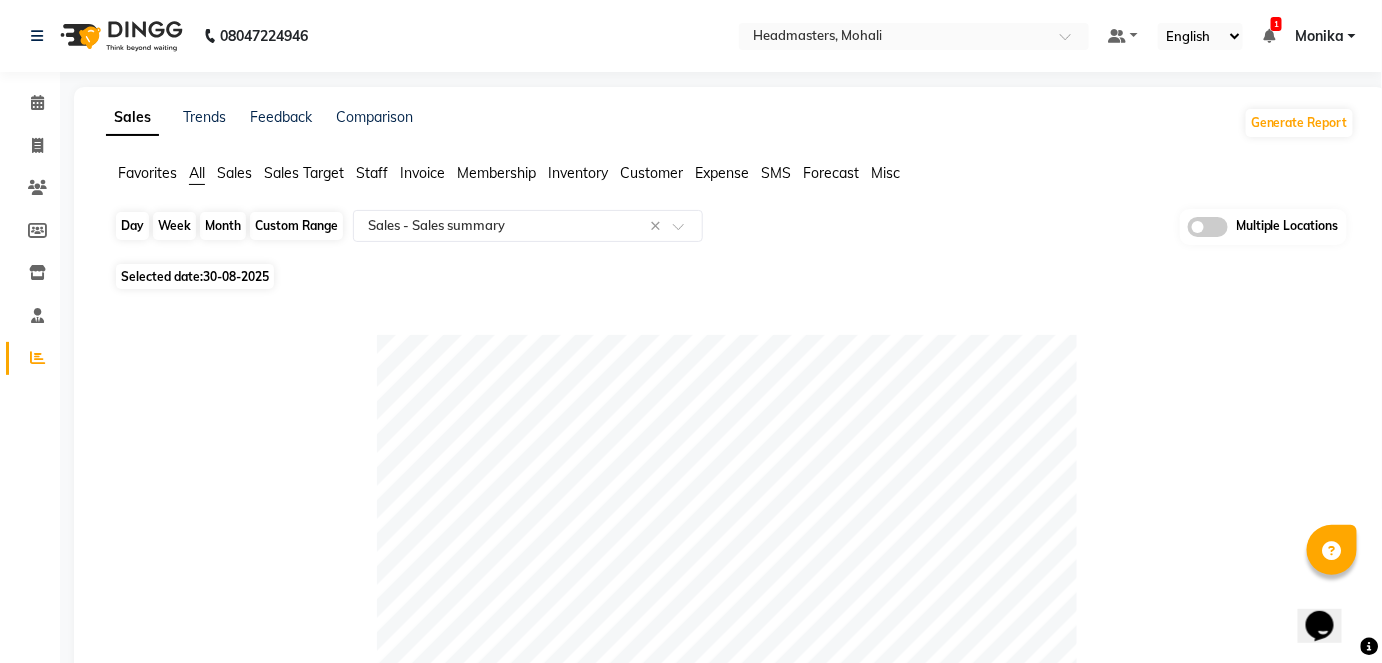 click on "Day" 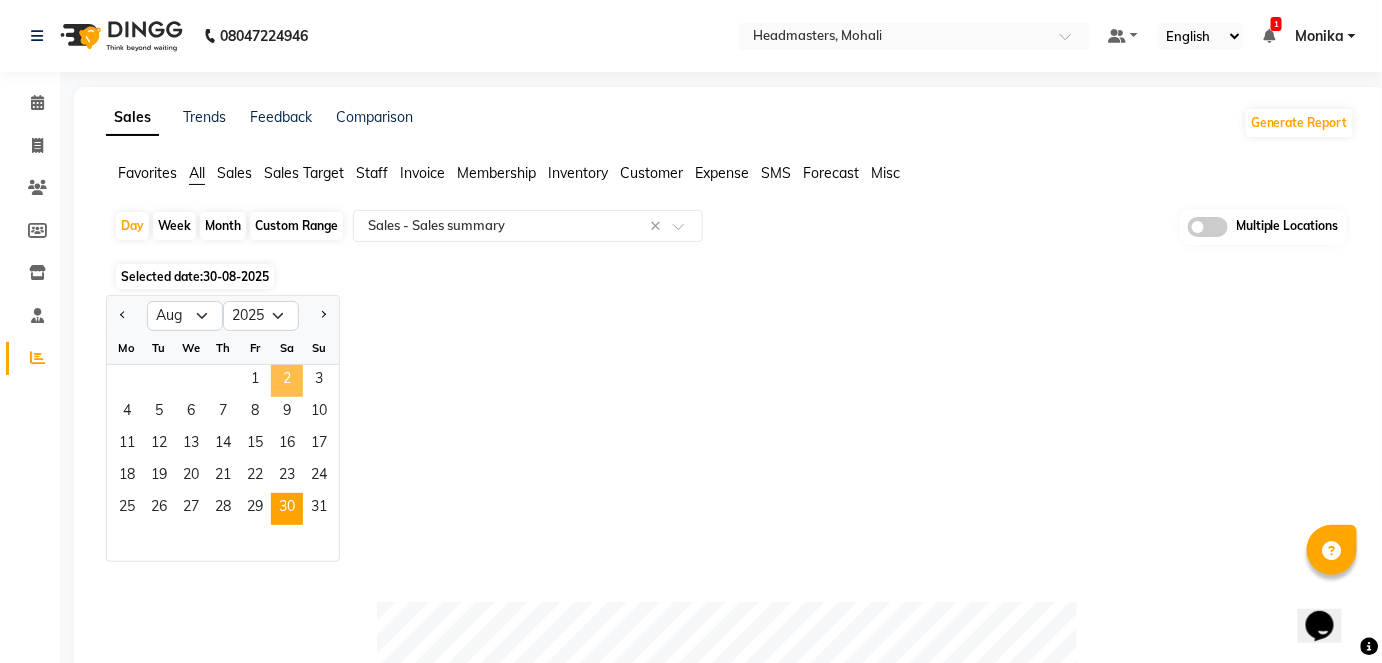 click on "2" 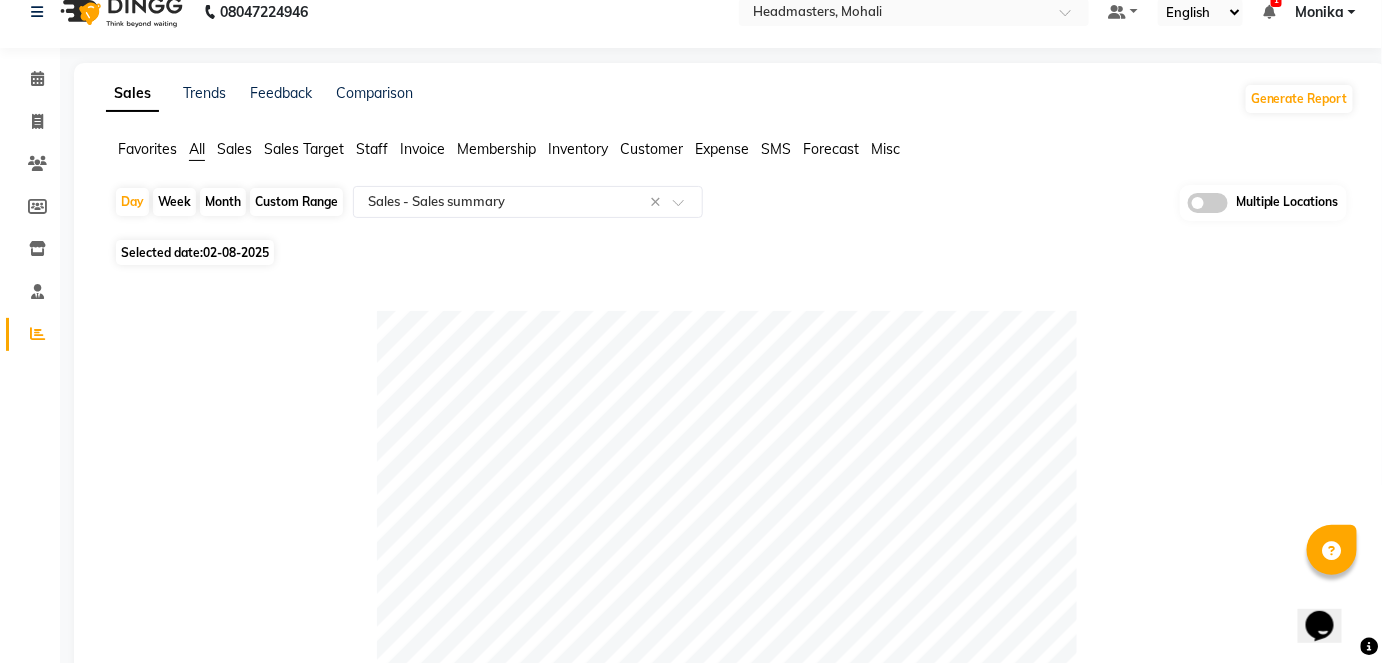 scroll, scrollTop: 0, scrollLeft: 0, axis: both 